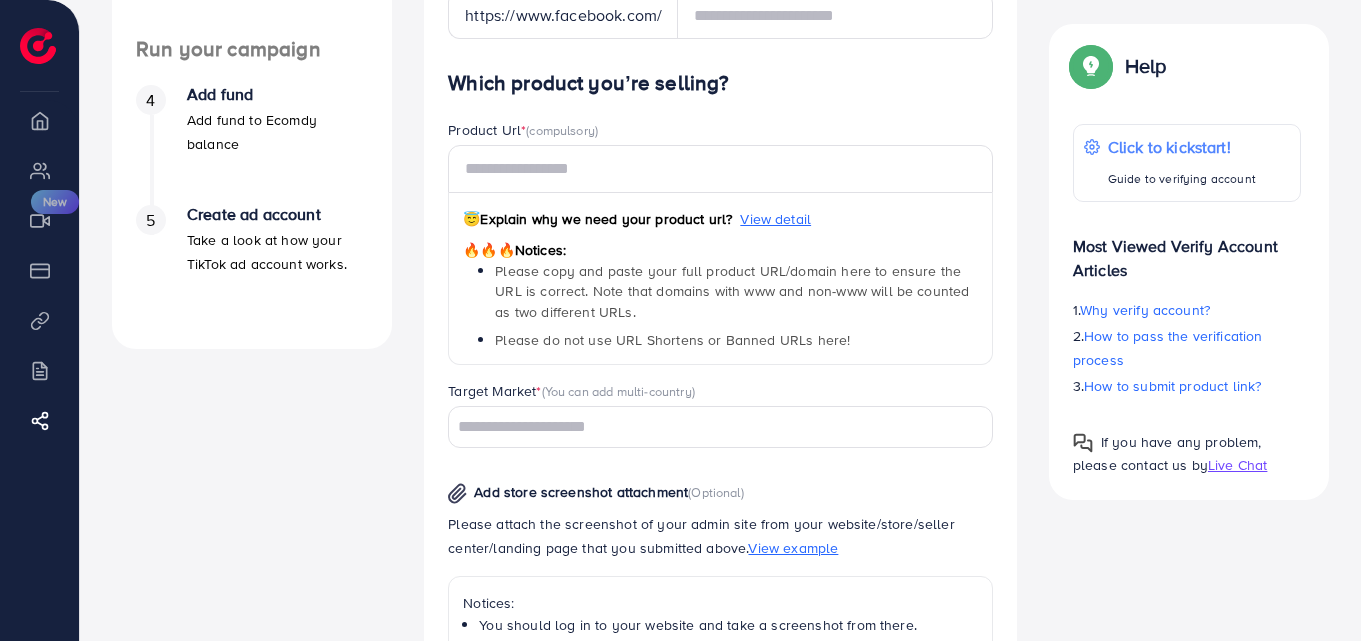 scroll, scrollTop: 800, scrollLeft: 0, axis: vertical 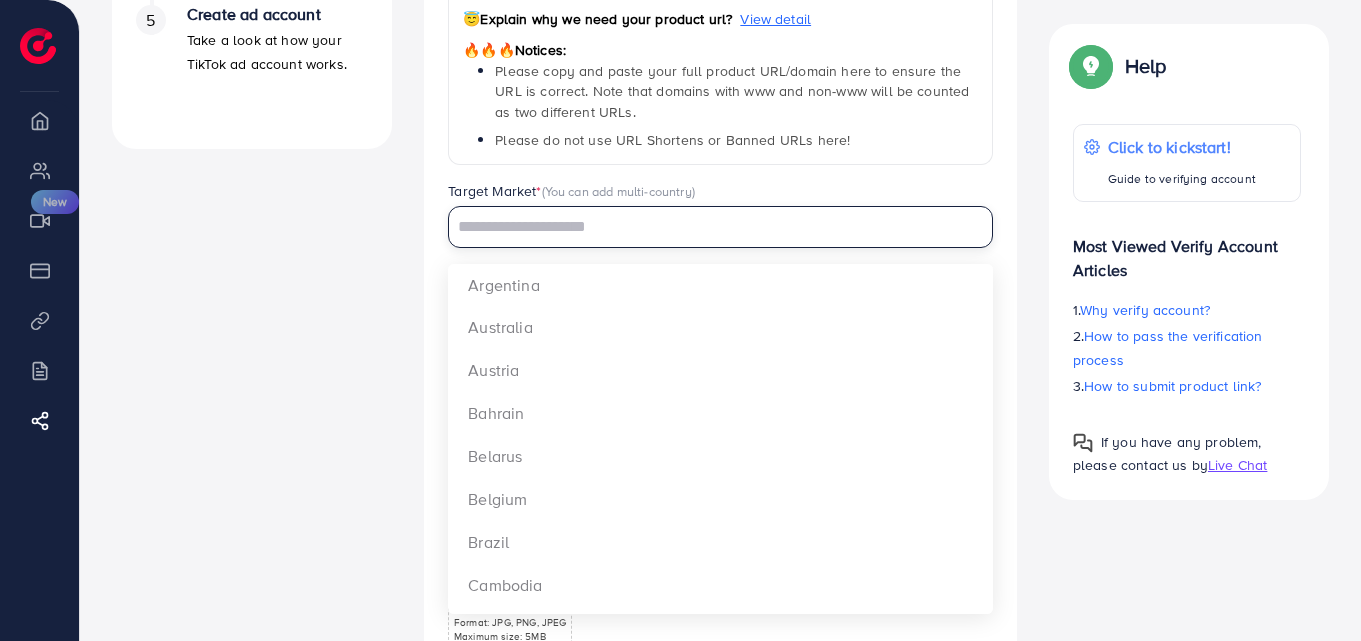 click at bounding box center (709, 227) 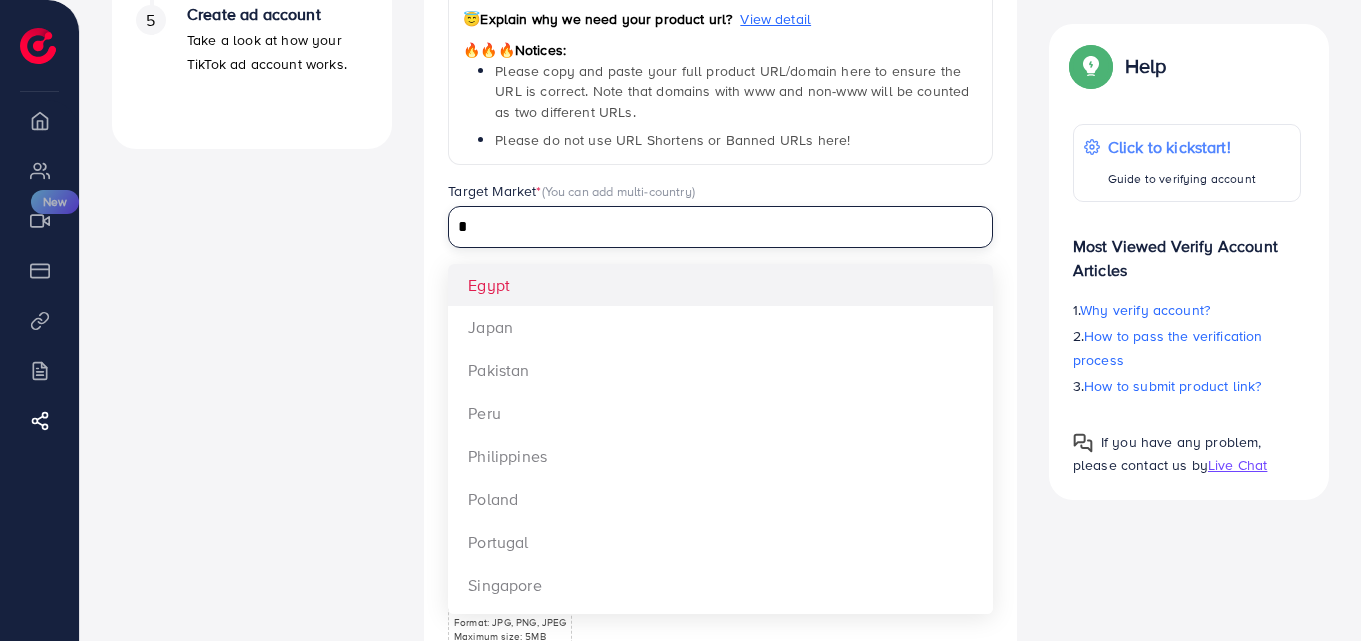 type on "*" 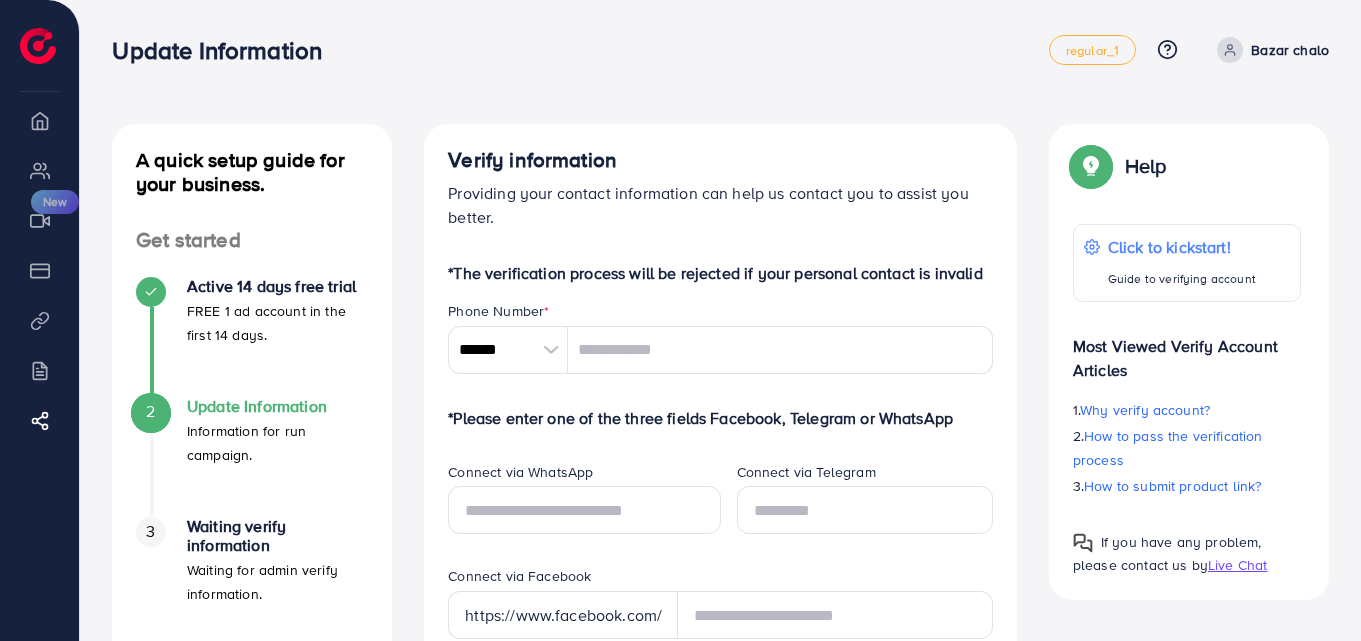 scroll, scrollTop: 200, scrollLeft: 0, axis: vertical 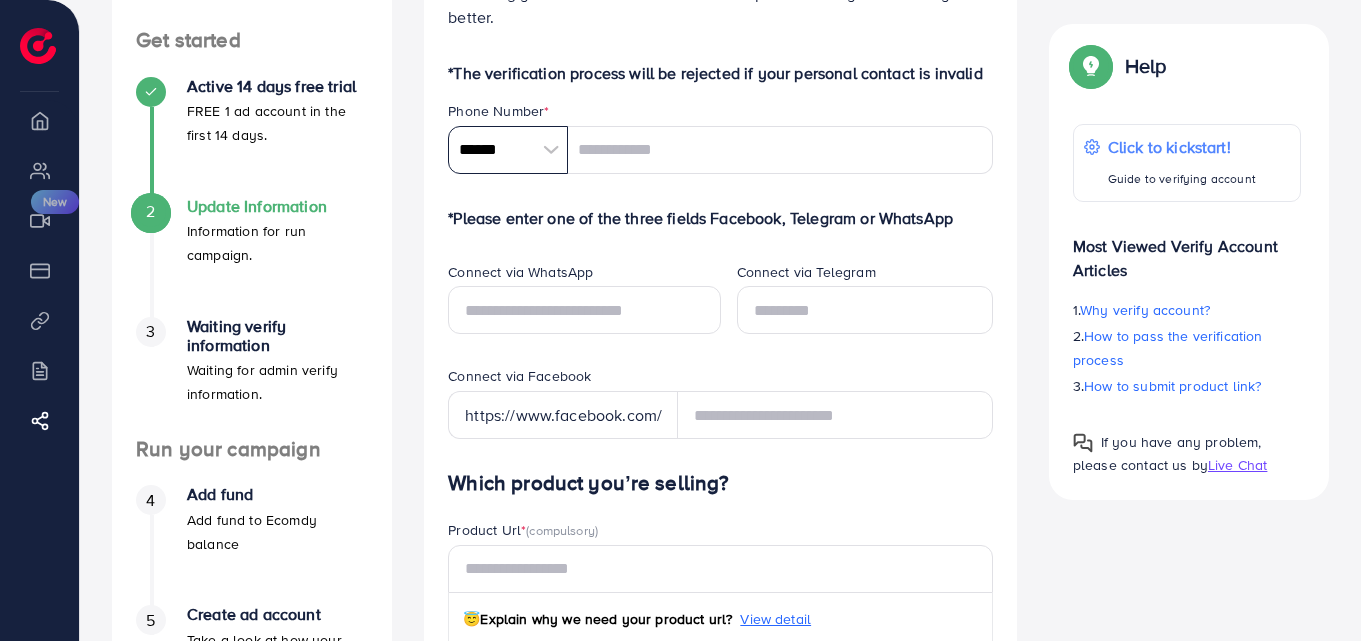 click on "******" at bounding box center [508, 150] 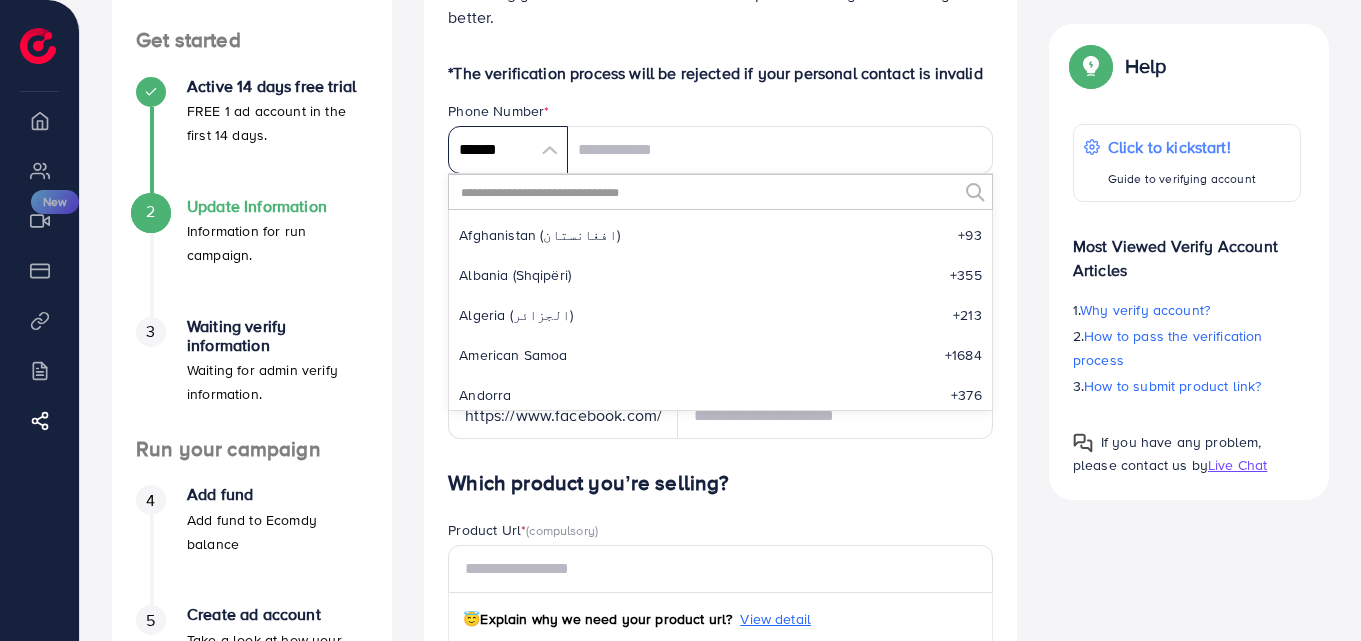 scroll, scrollTop: 9285, scrollLeft: 0, axis: vertical 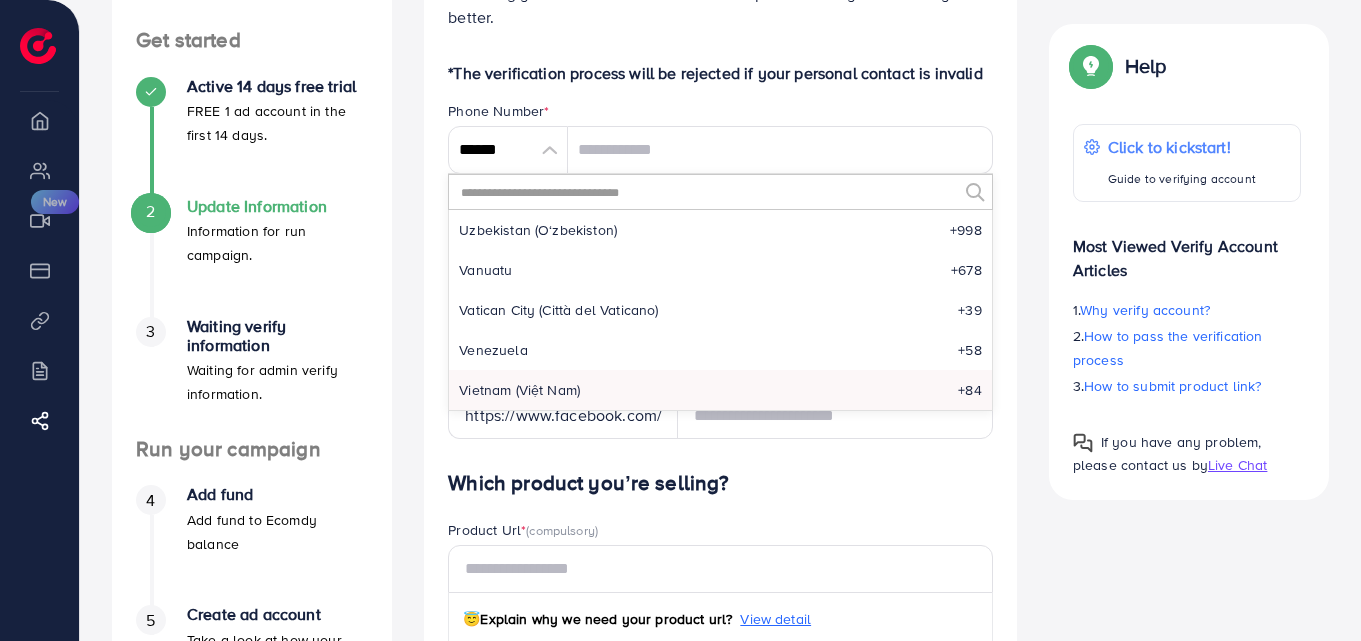 click at bounding box center (708, 192) 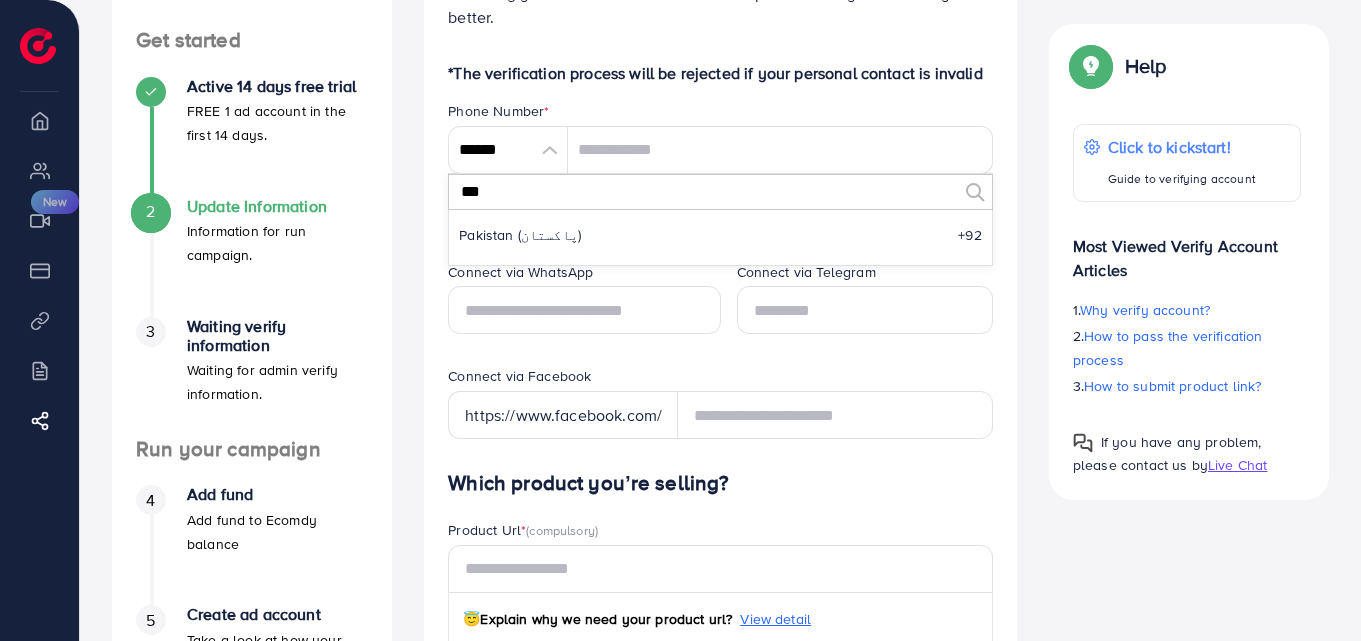 scroll, scrollTop: 0, scrollLeft: 0, axis: both 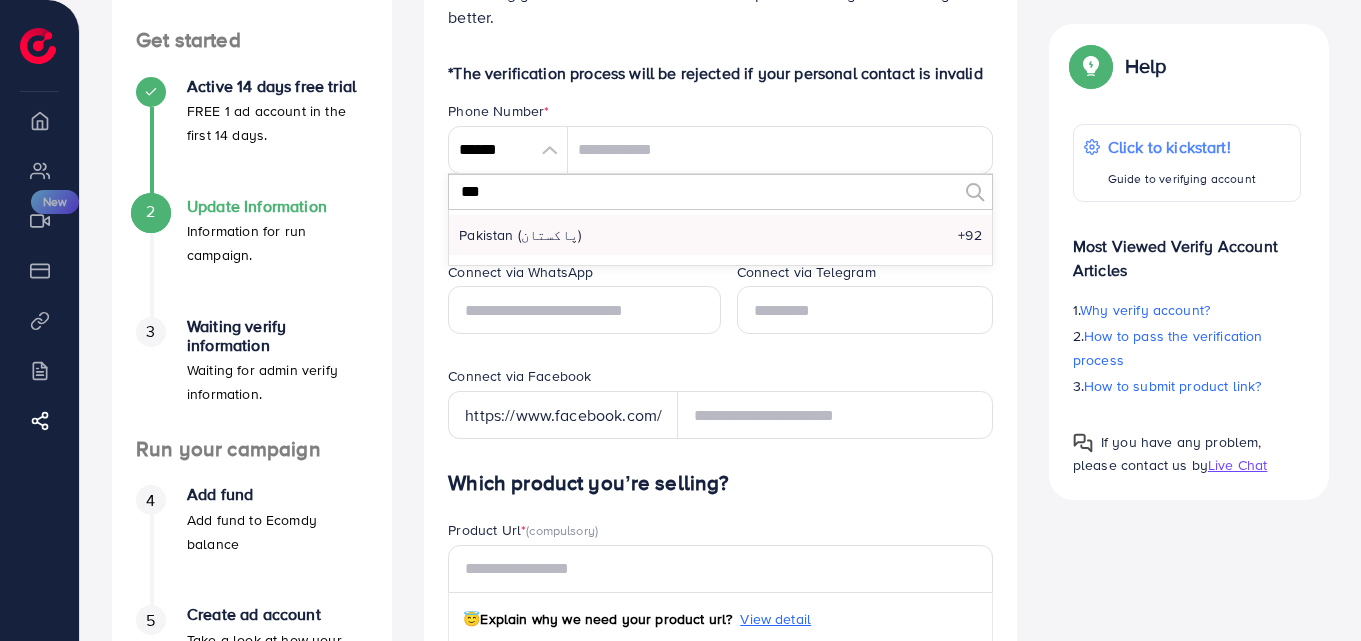 type on "***" 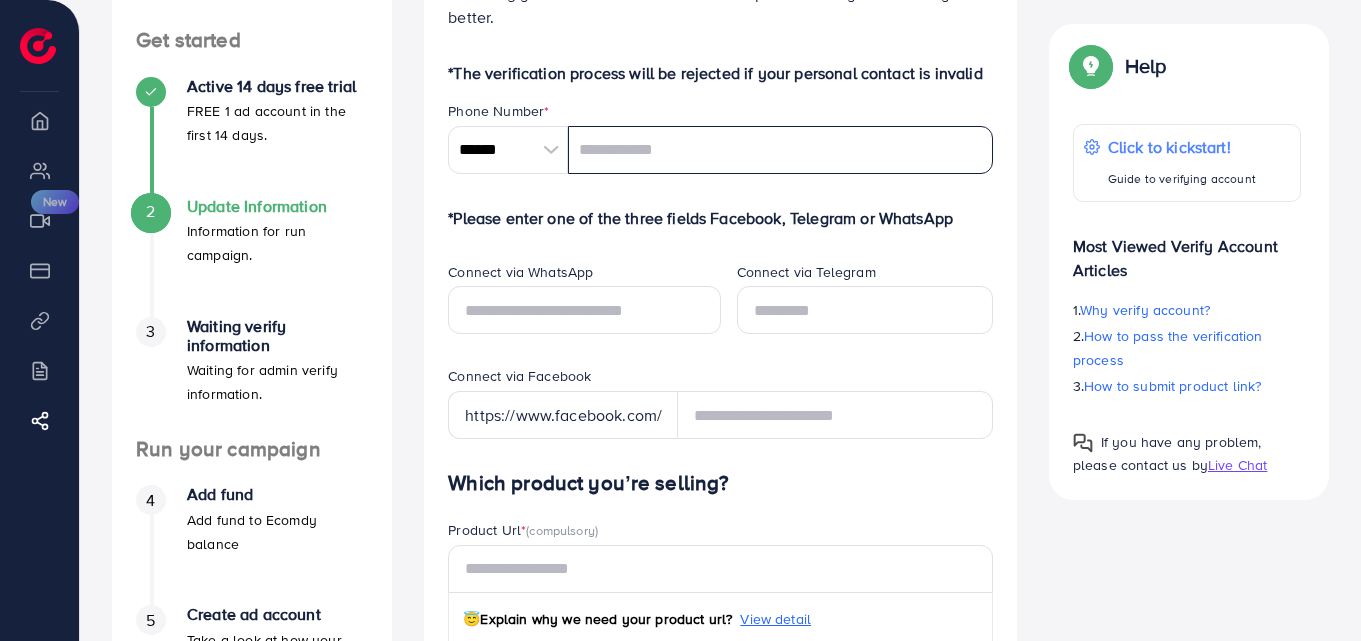 click at bounding box center [780, 150] 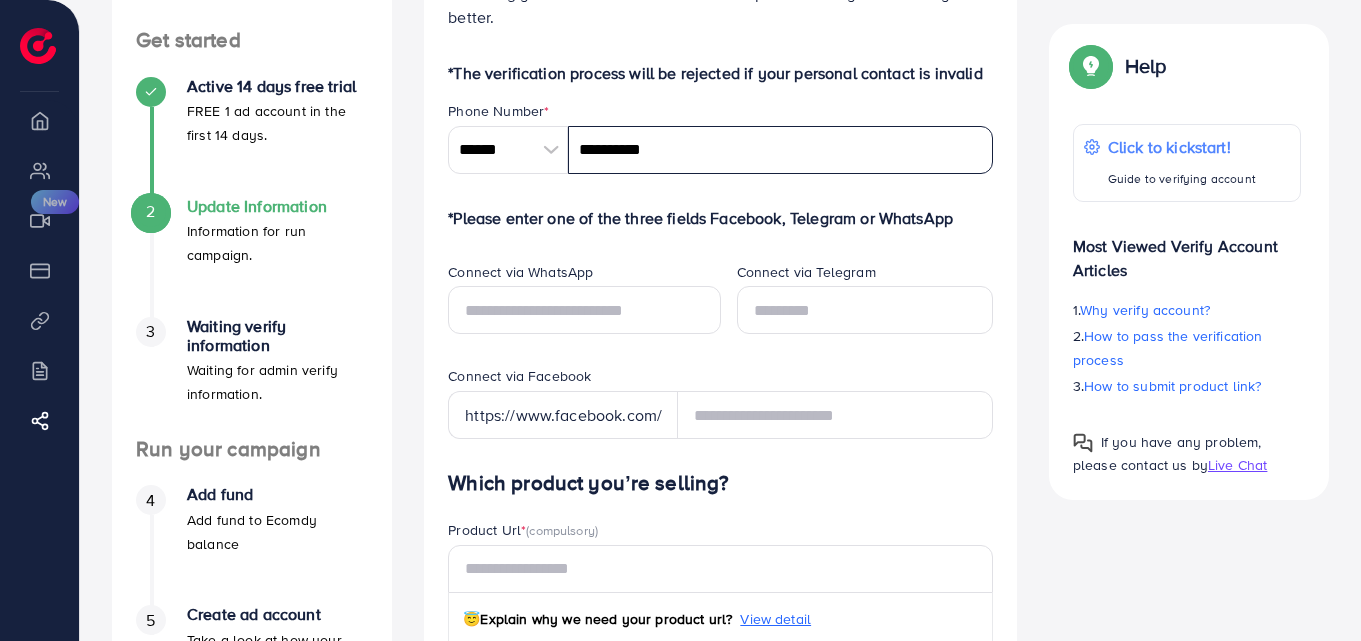 type on "**********" 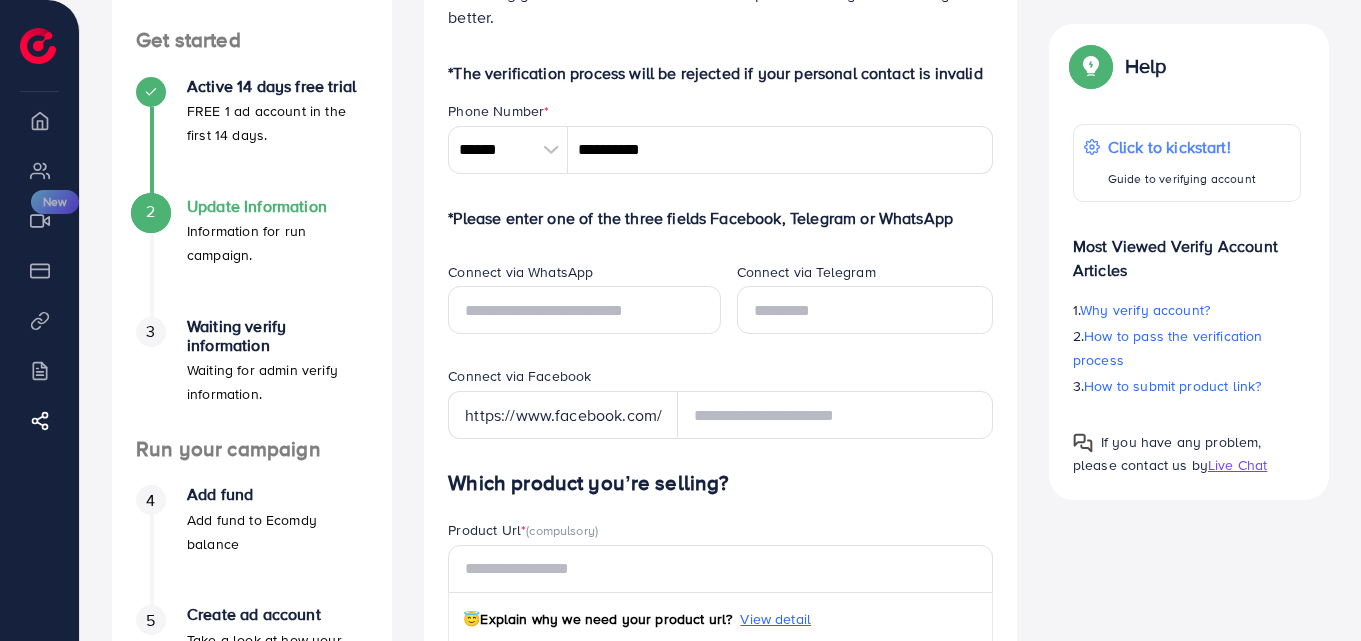 click on "**********" at bounding box center (720, 742) 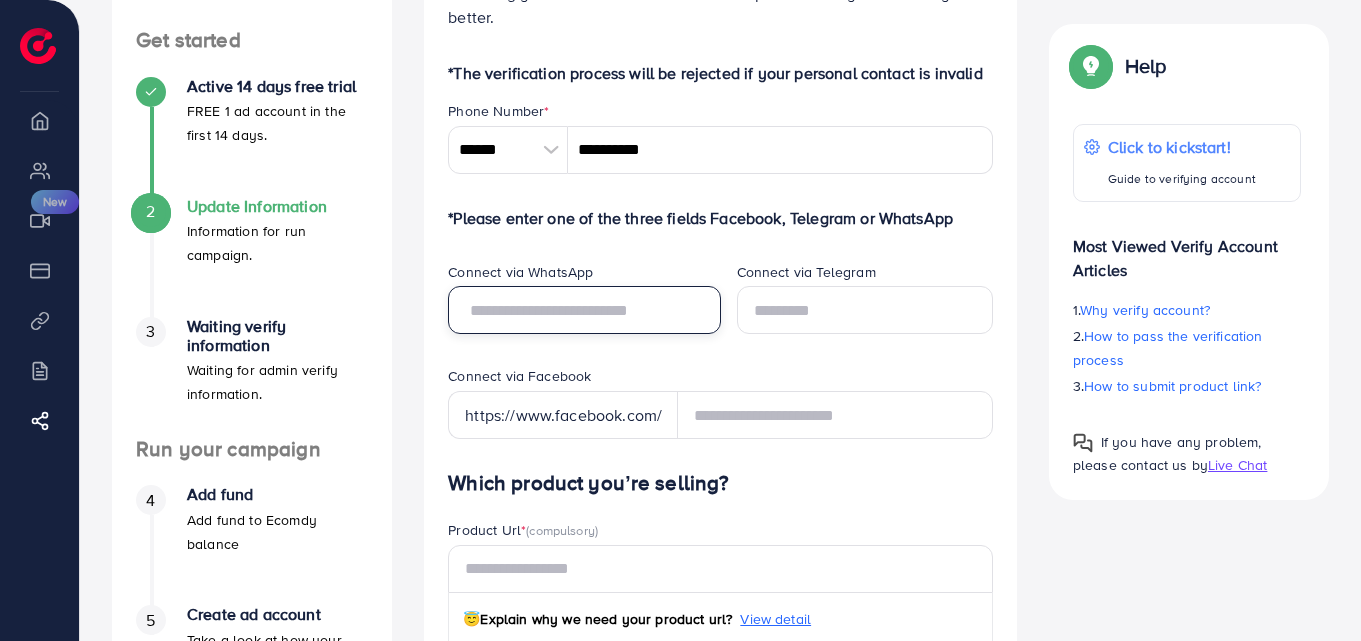 click at bounding box center (584, 310) 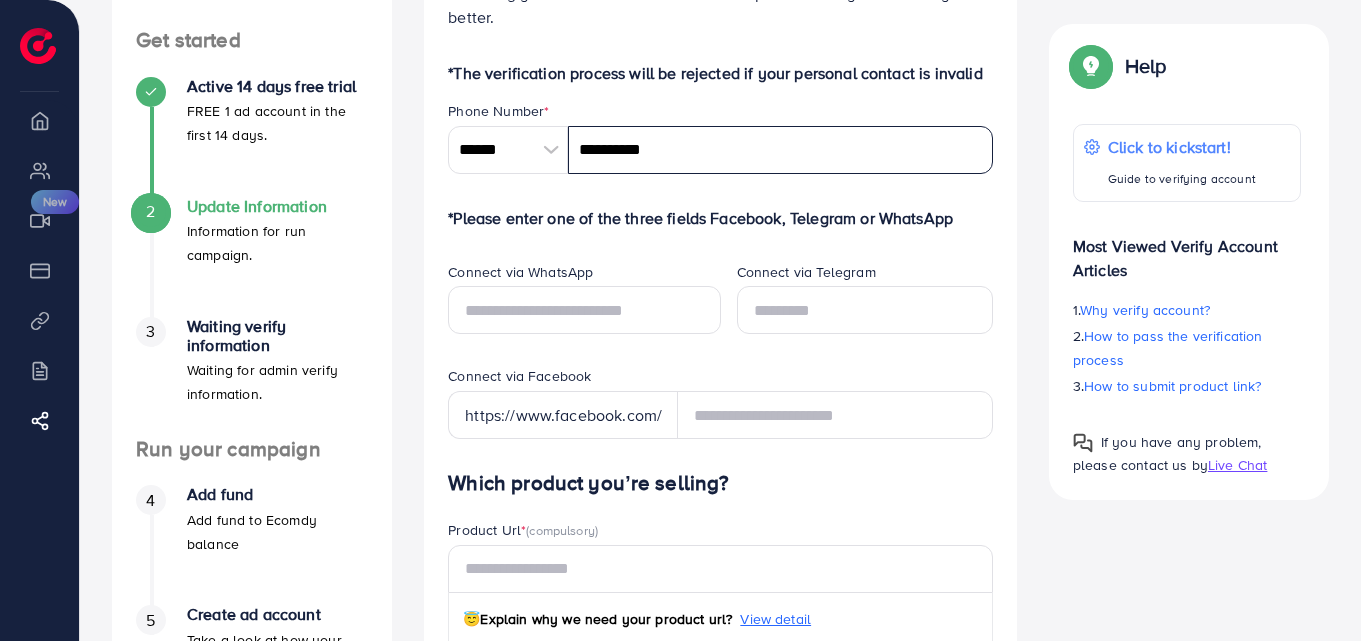 click on "**********" at bounding box center (780, 150) 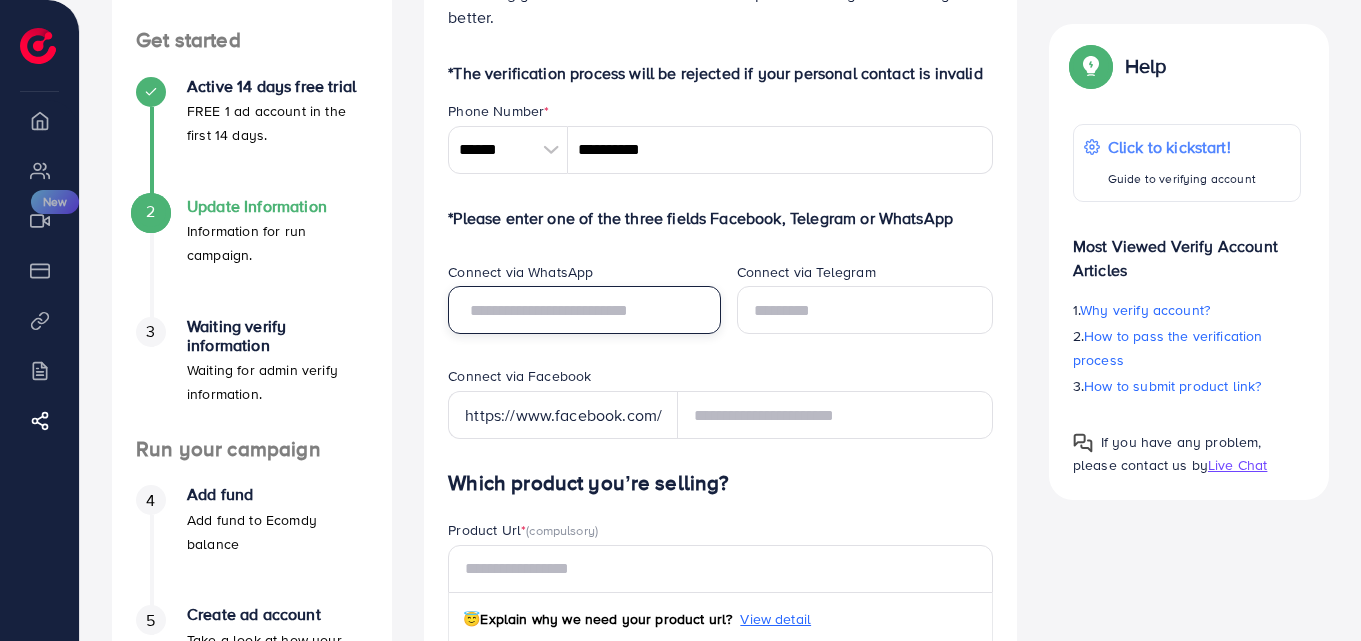 click at bounding box center [584, 310] 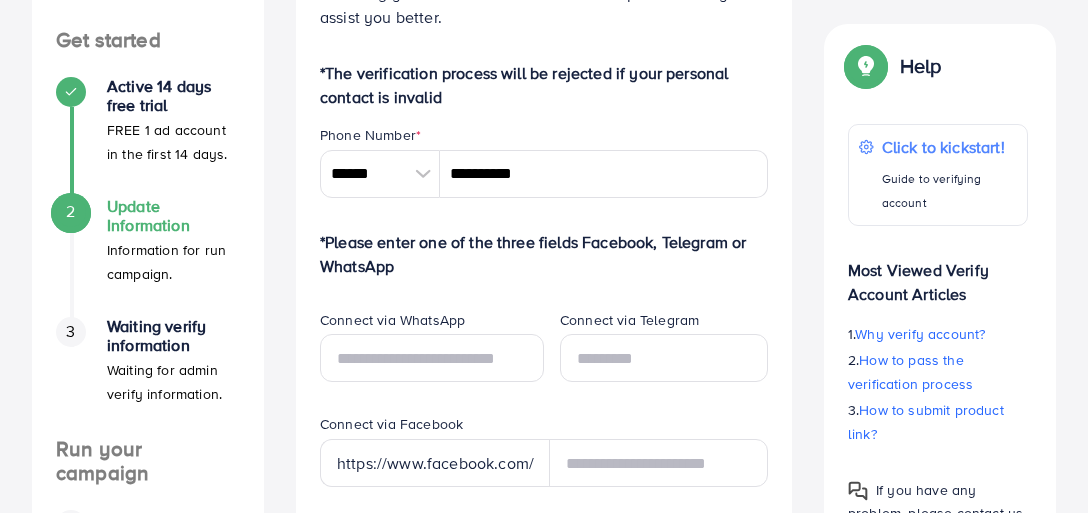 click on "Providing your contact information can help us contact you to assist you better." at bounding box center (544, 5) 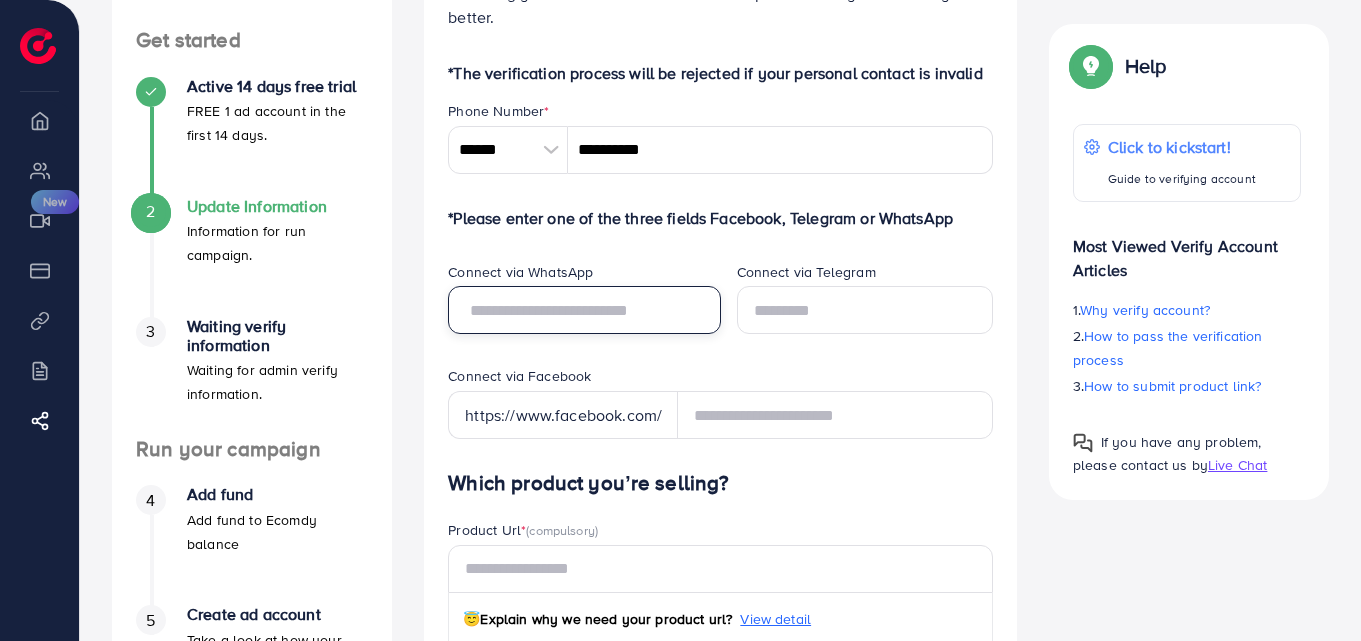 click at bounding box center (584, 310) 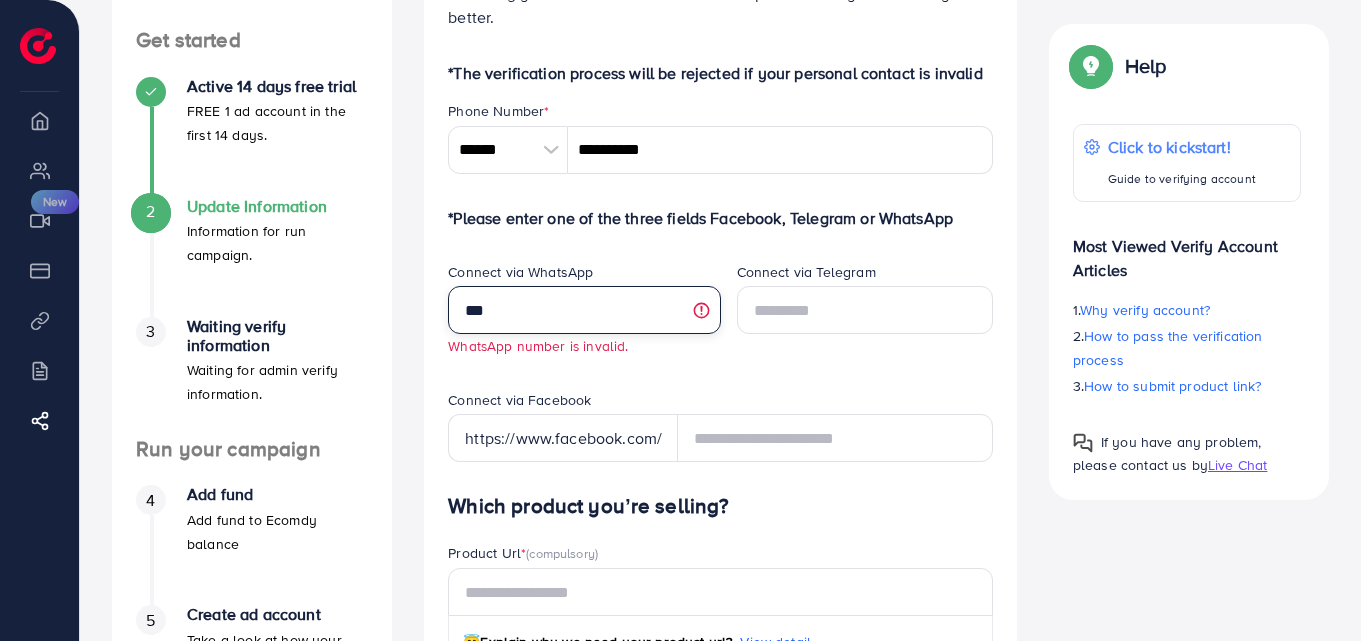 paste on "**********" 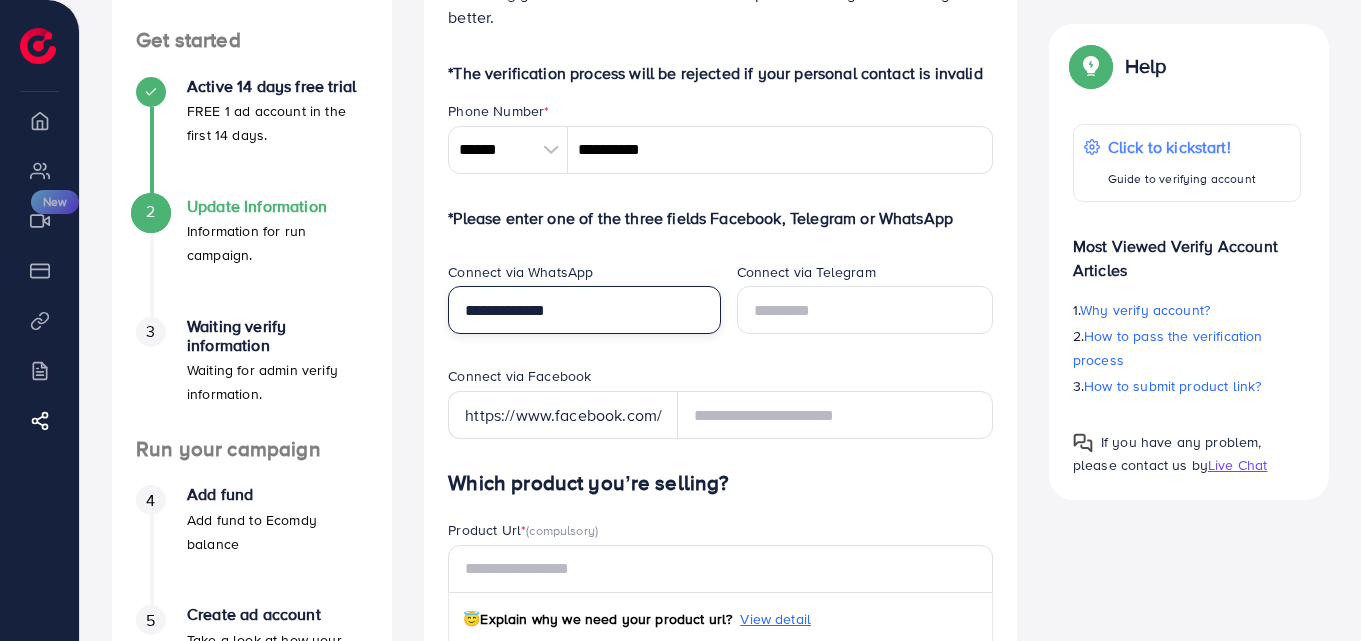 type on "**********" 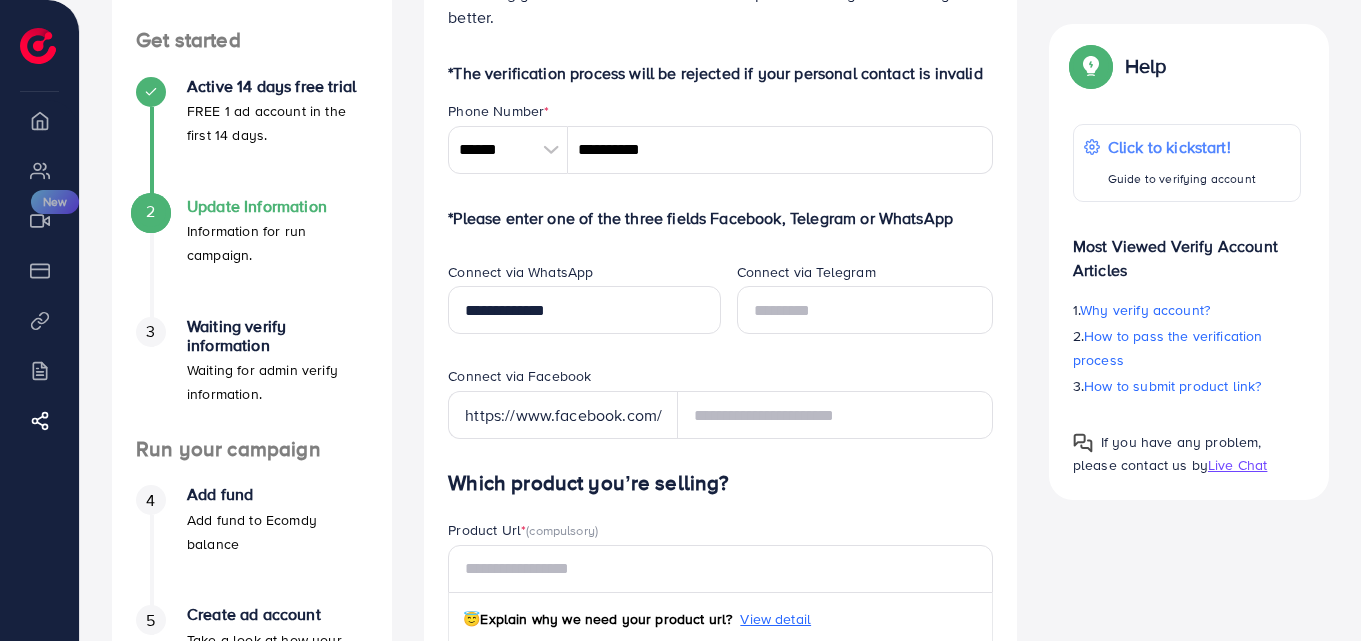 click on "**********" at bounding box center [576, 314] 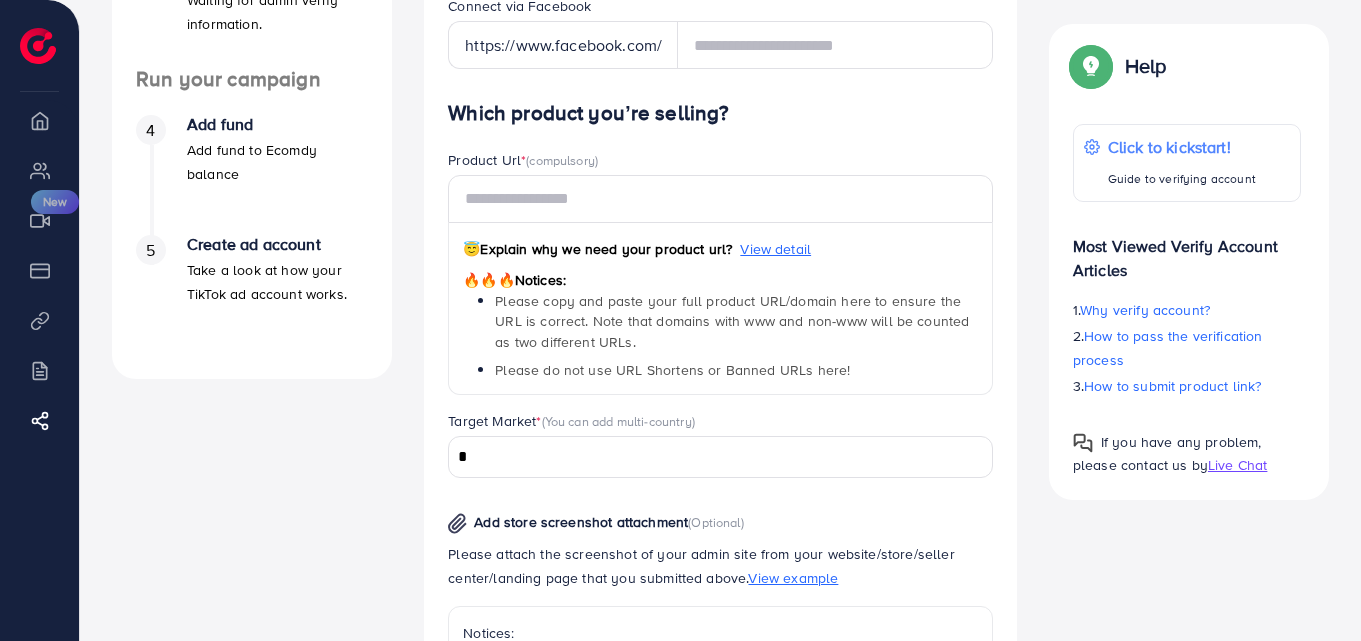 scroll, scrollTop: 800, scrollLeft: 0, axis: vertical 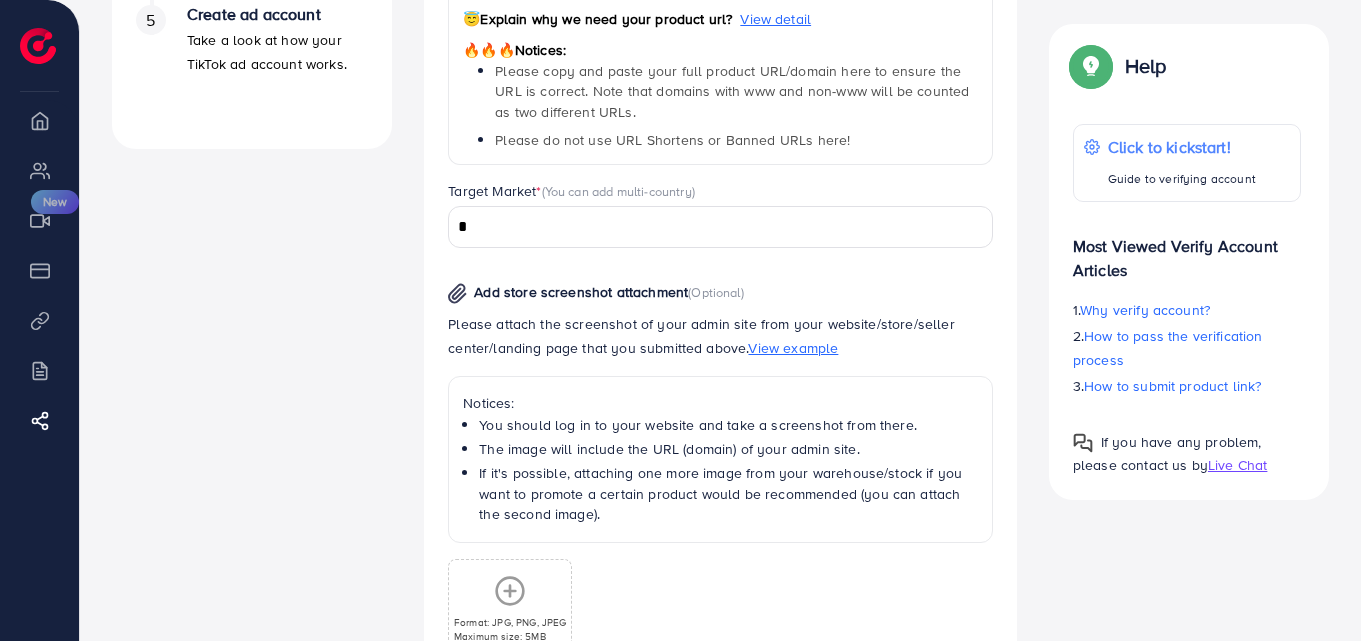 click on "*" at bounding box center (709, 225) 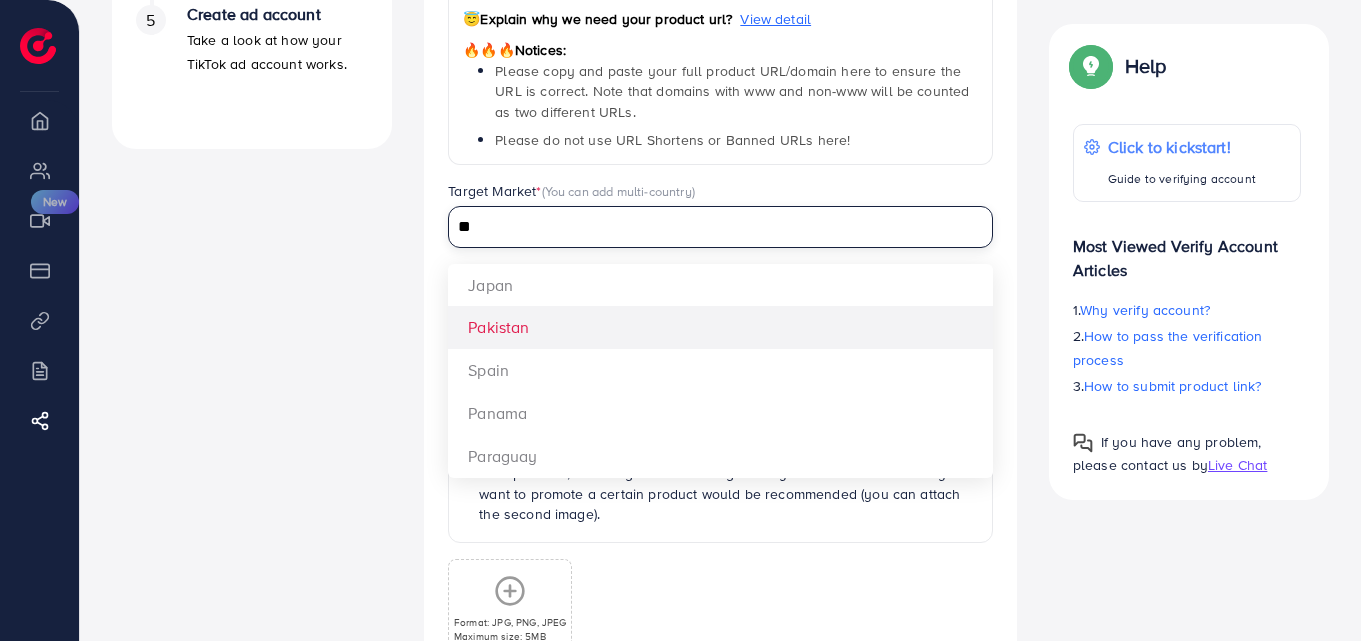 type on "**" 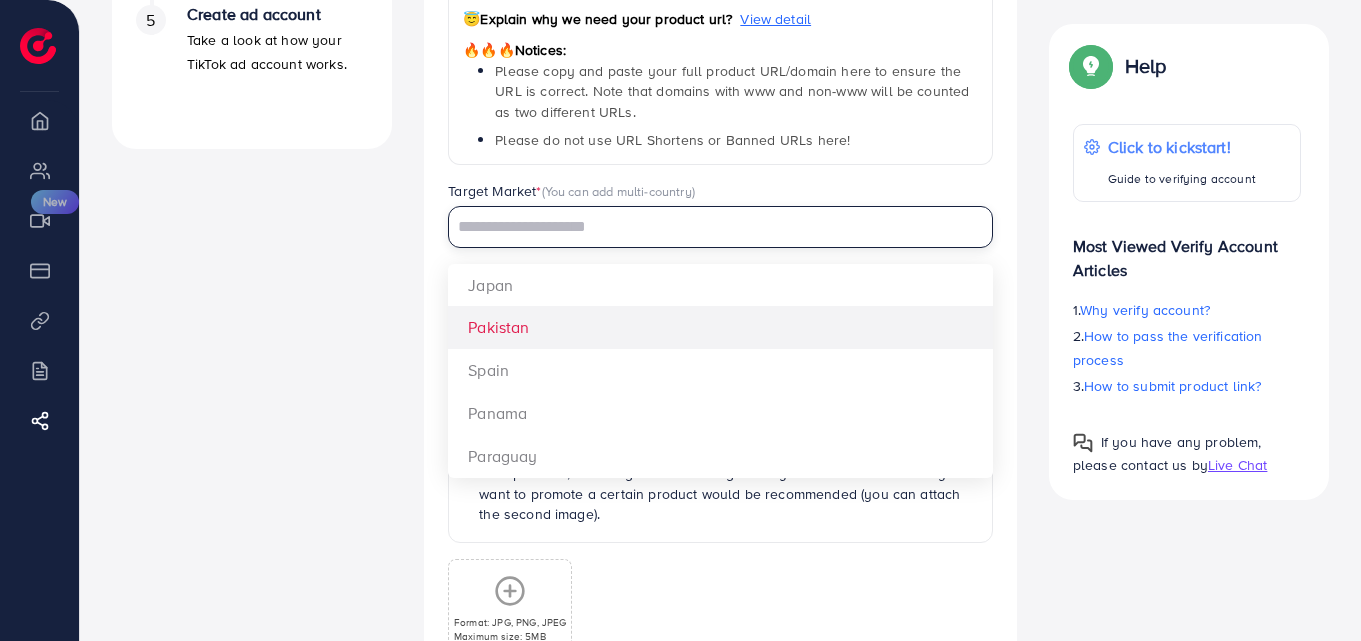 click on "Which product you’re selling?   Product Url  *  (compulsory)  😇  Explain why we need your product url?  View detail  🔥🔥🔥  Notices: Please copy and paste your full product URL/domain here to ensure the URL is correct. Note that domains with www and non-www will be counted as two different URLs. Please do not use URL Shortens or Banned URLs here!  Target Market  *  (You can add multi-country)            Loading...
[COUNTRY]
[COUNTRY]
[COUNTRY]
[COUNTRY]
[COUNTRY]
Add store screenshot attachment  (Optional)   Please attach the screenshot of your admin site from your website/store/seller center/landing page that you submitted above.  View example  Notices:   You should log in to your website and take a screenshot from there.   The image will include the URL (domain) of your admin site.   Format: JPG, PNG, JPEG   Maximum size: 5MB  🔥" at bounding box center (720, 329) 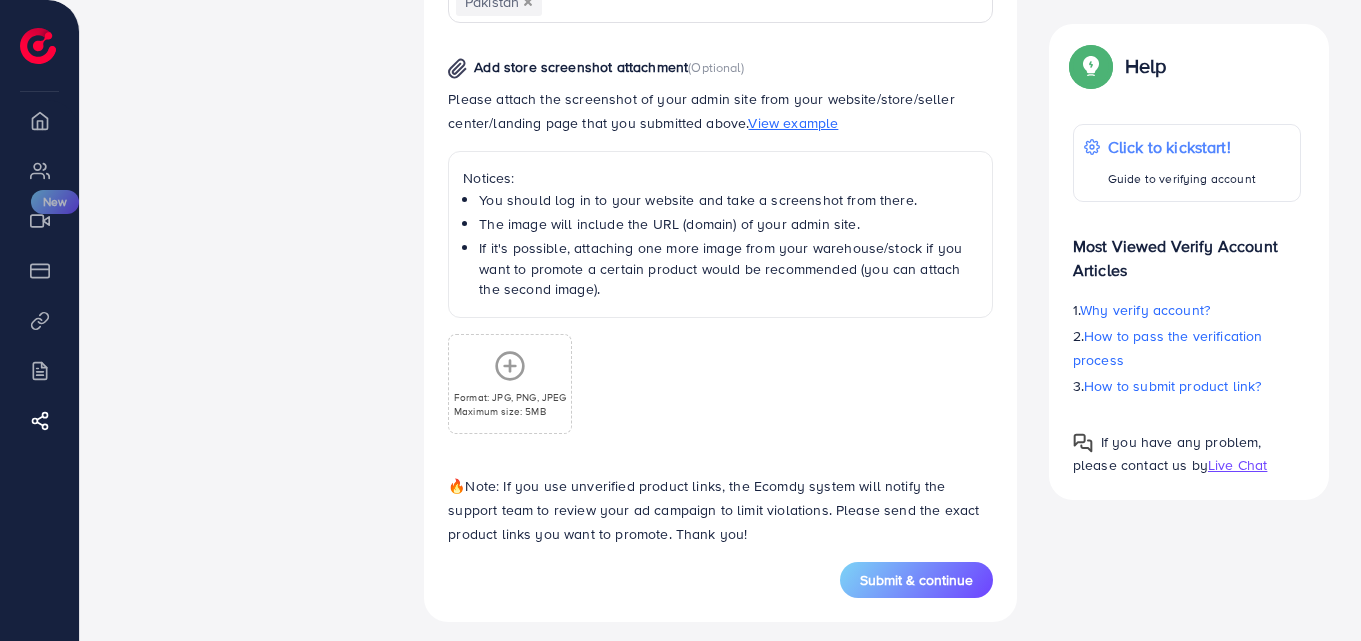 scroll, scrollTop: 1038, scrollLeft: 0, axis: vertical 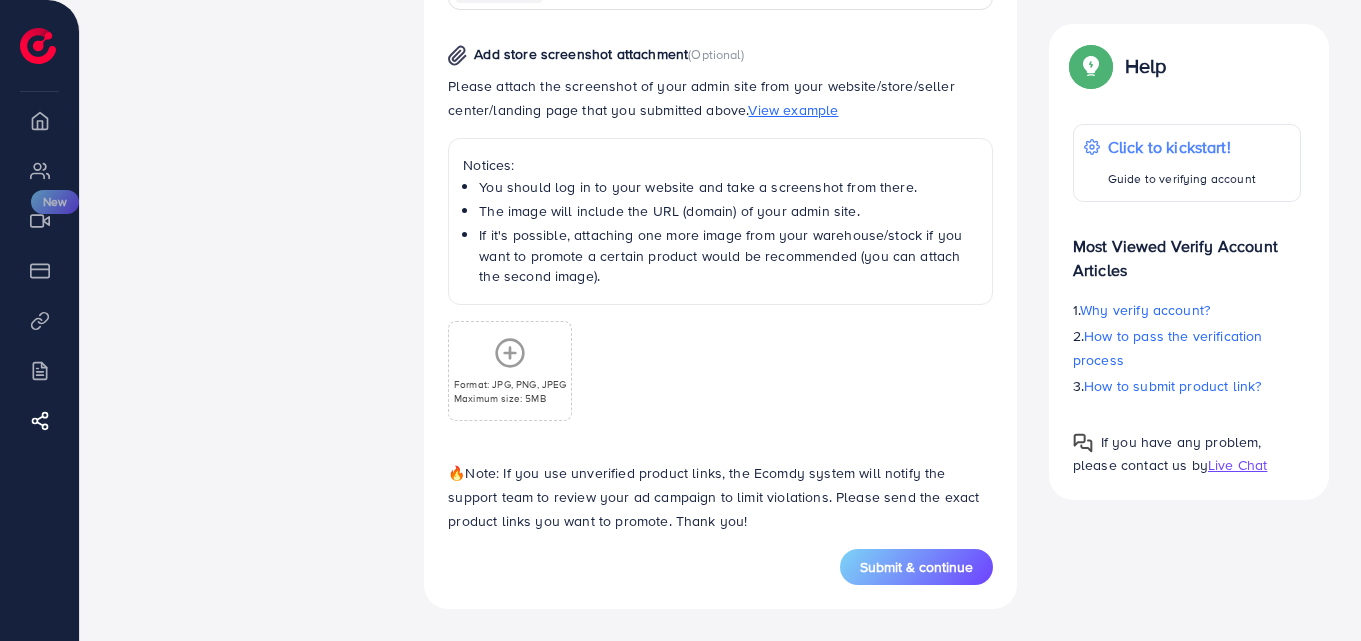 drag, startPoint x: 760, startPoint y: 110, endPoint x: 749, endPoint y: 105, distance: 12.083046 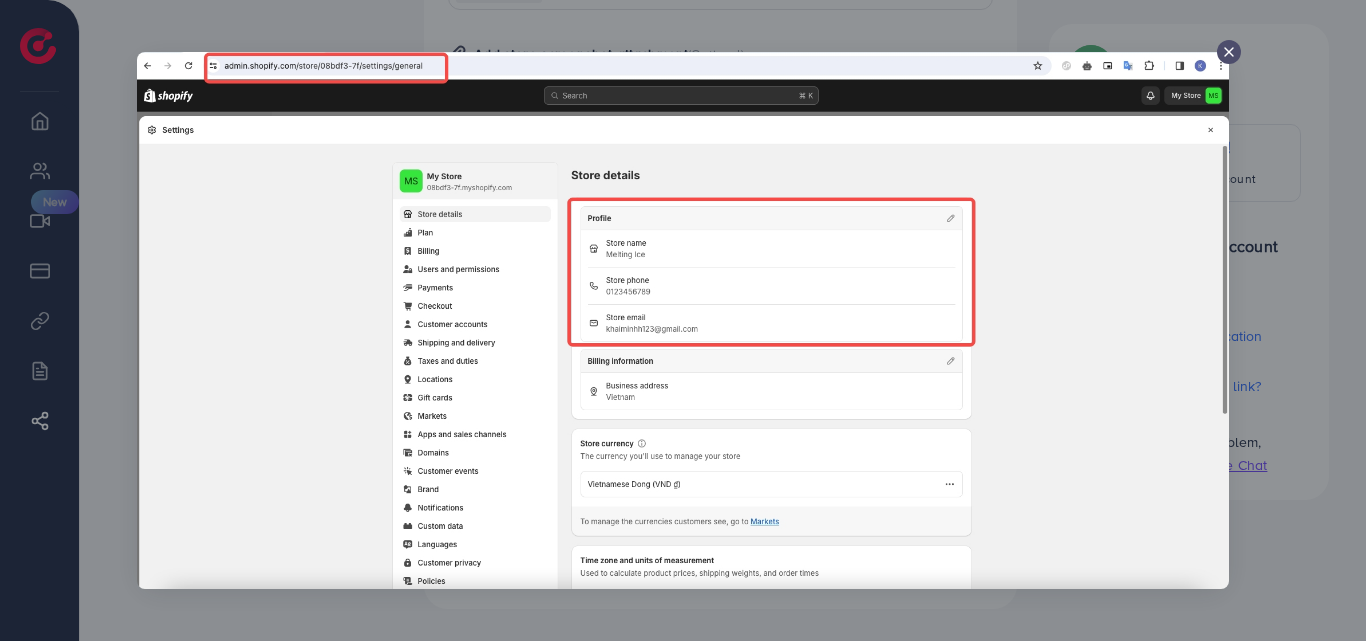 click 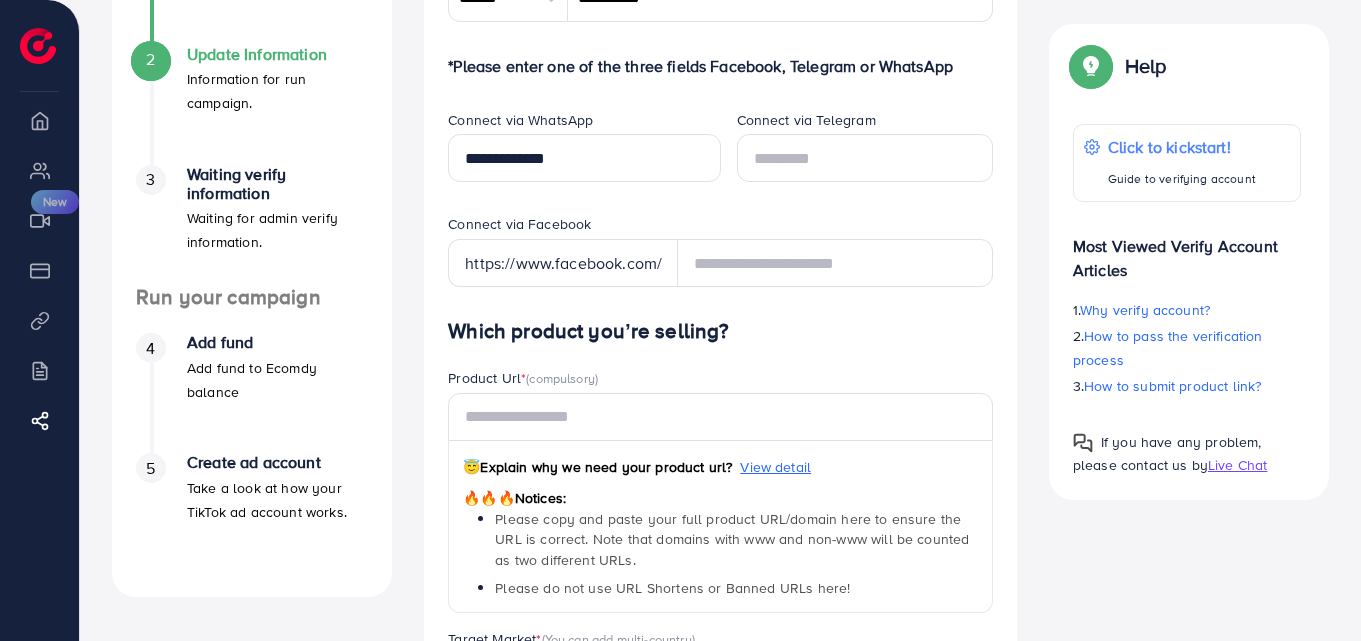 scroll, scrollTop: 400, scrollLeft: 0, axis: vertical 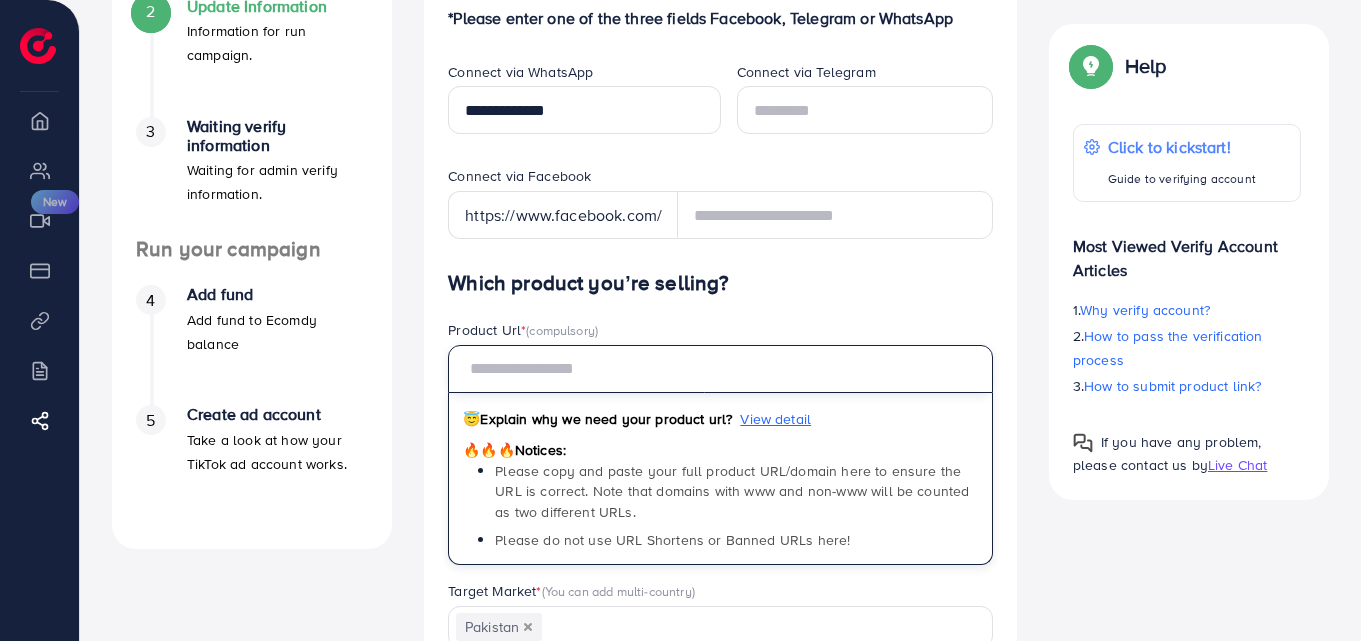 click at bounding box center [720, 369] 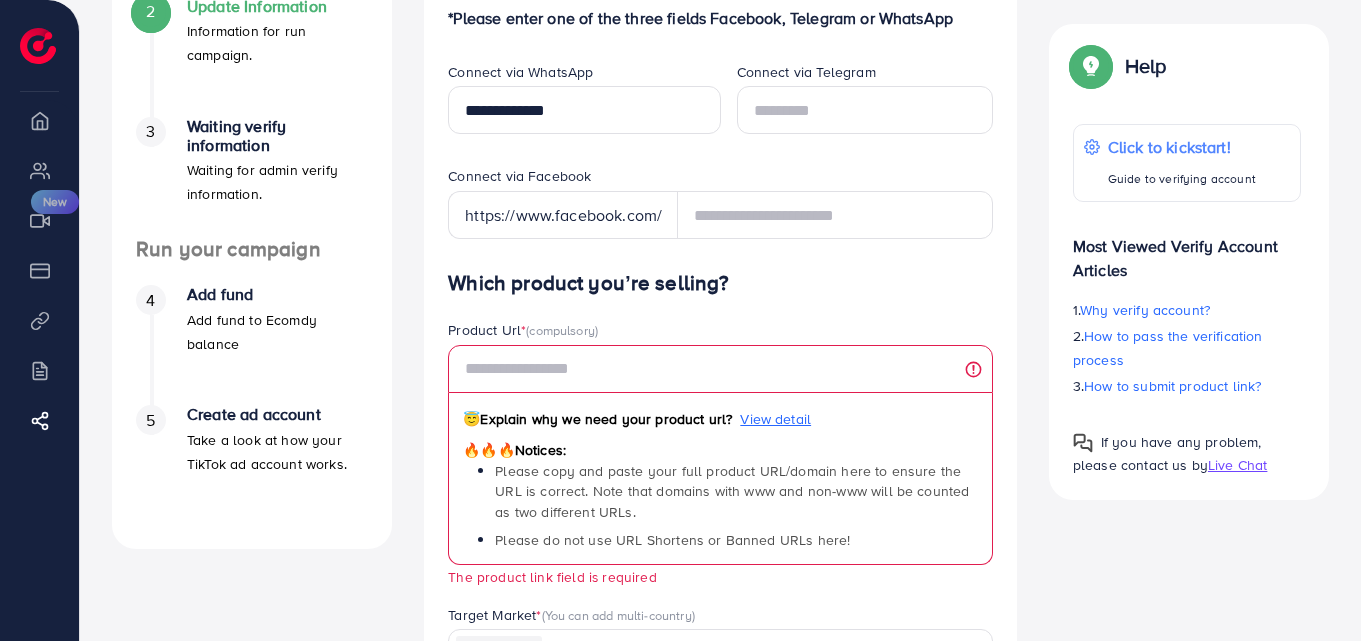 click on "Which product you’re selling?   Product Url  *  (compulsory)  😇  Explain why we need your product url?  View detail  🔥🔥🔥  Notices: Please copy and paste your full product URL/domain here to ensure the URL is correct. Note that domains with www and non-www will be counted as two different URLs. Please do not use URL Shortens or Banned URLs here! The product link field is required  Target Market  *  (You can add multi-country)
[COUNTRY]
Loading...     Add store screenshot attachment  (Optional)   Please attach the screenshot of your admin site from your website/store/seller center/landing page that you submitted above.  View example  Notices:   You should log in to your website and take a screenshot from there.   The image will include the URL (domain) of your admin site.   If it's possible, attaching one more image from your warehouse/stock if you want to promote a certain product would be recommended (you can attach the second image).   Format: JPG, PNG, JPEG" at bounding box center (720, 740) 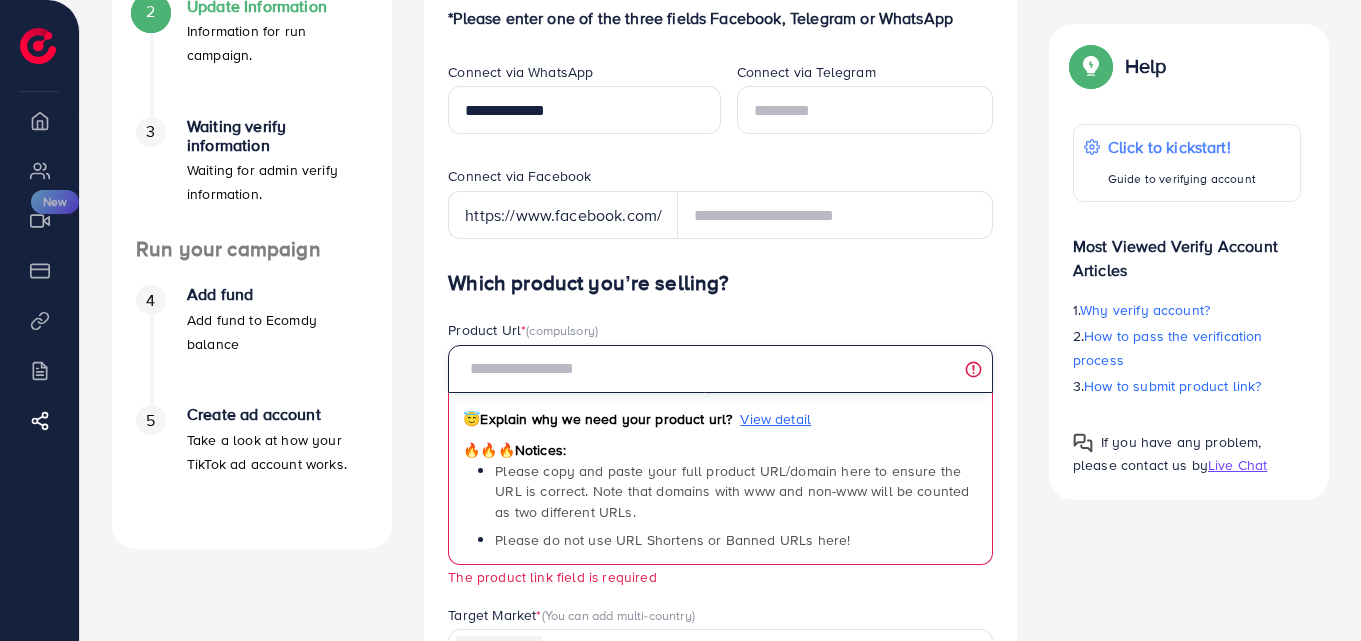 click at bounding box center (720, 369) 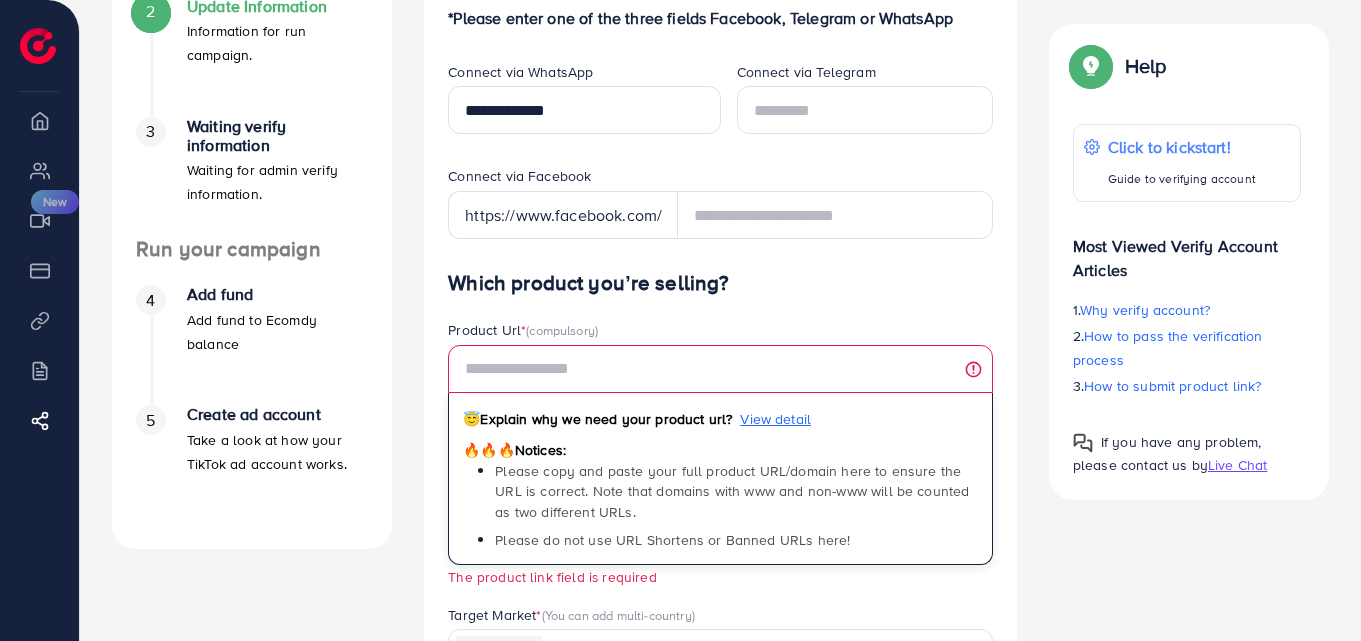 click on "View detail" at bounding box center [775, 419] 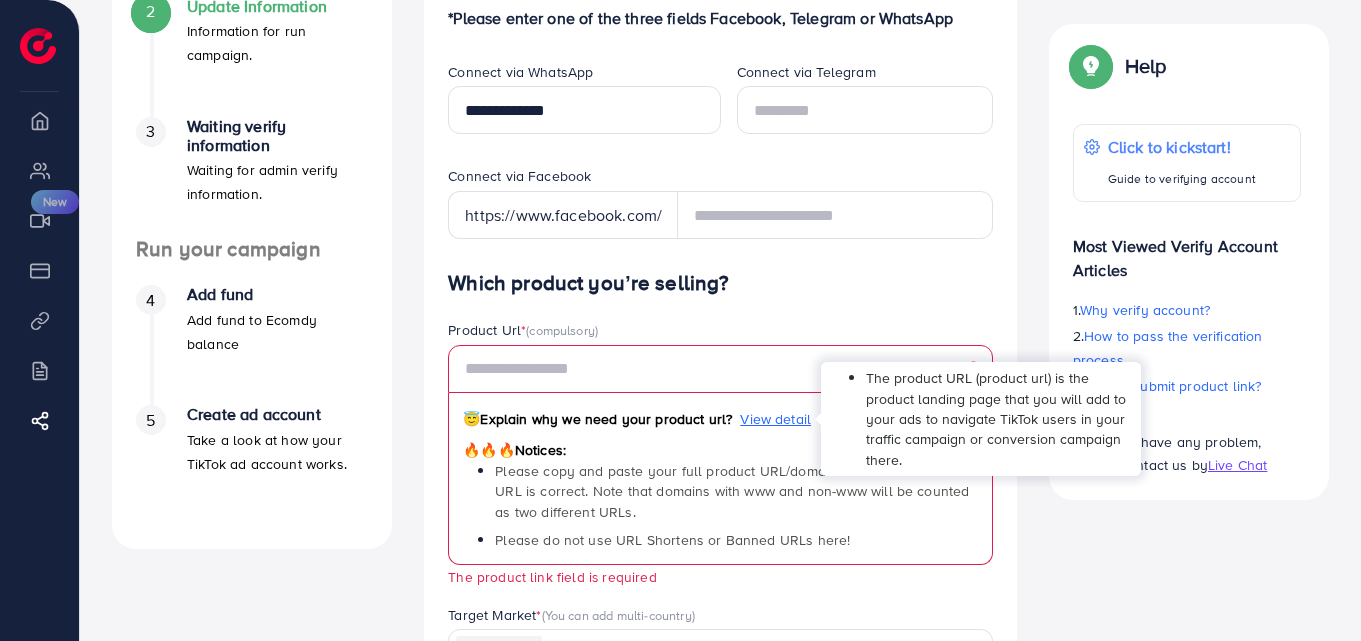 click on "View detail" at bounding box center [775, 419] 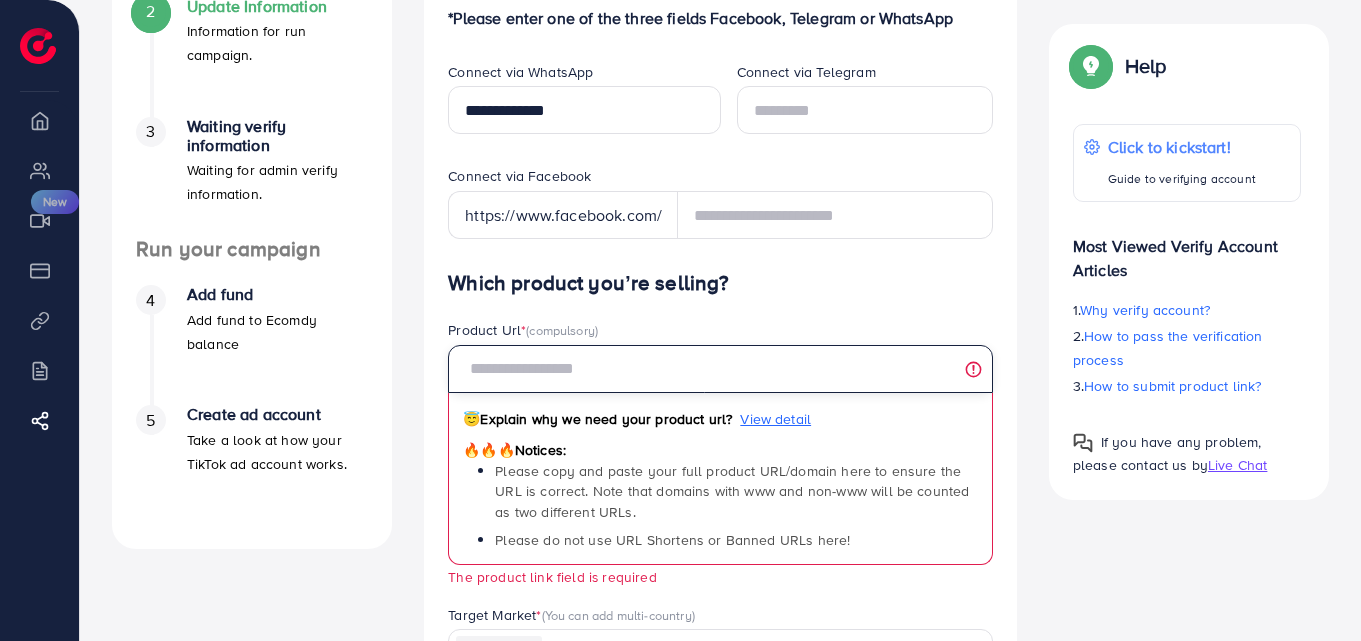 click at bounding box center [720, 369] 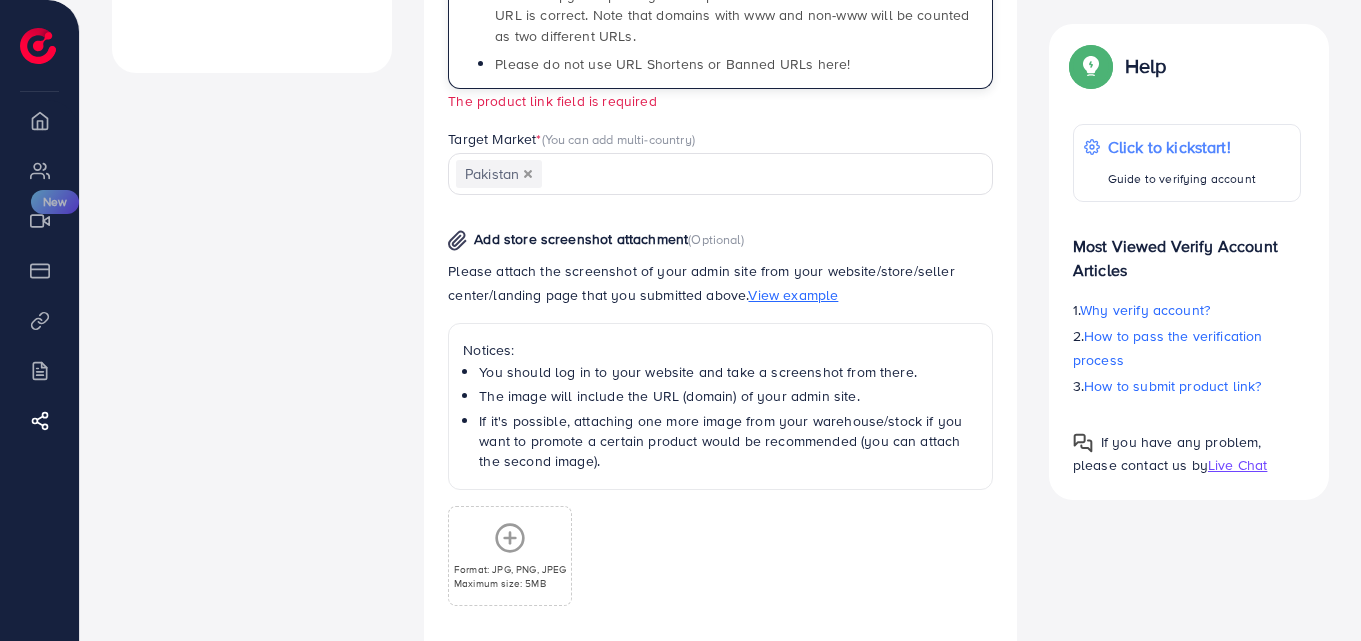 scroll, scrollTop: 1000, scrollLeft: 0, axis: vertical 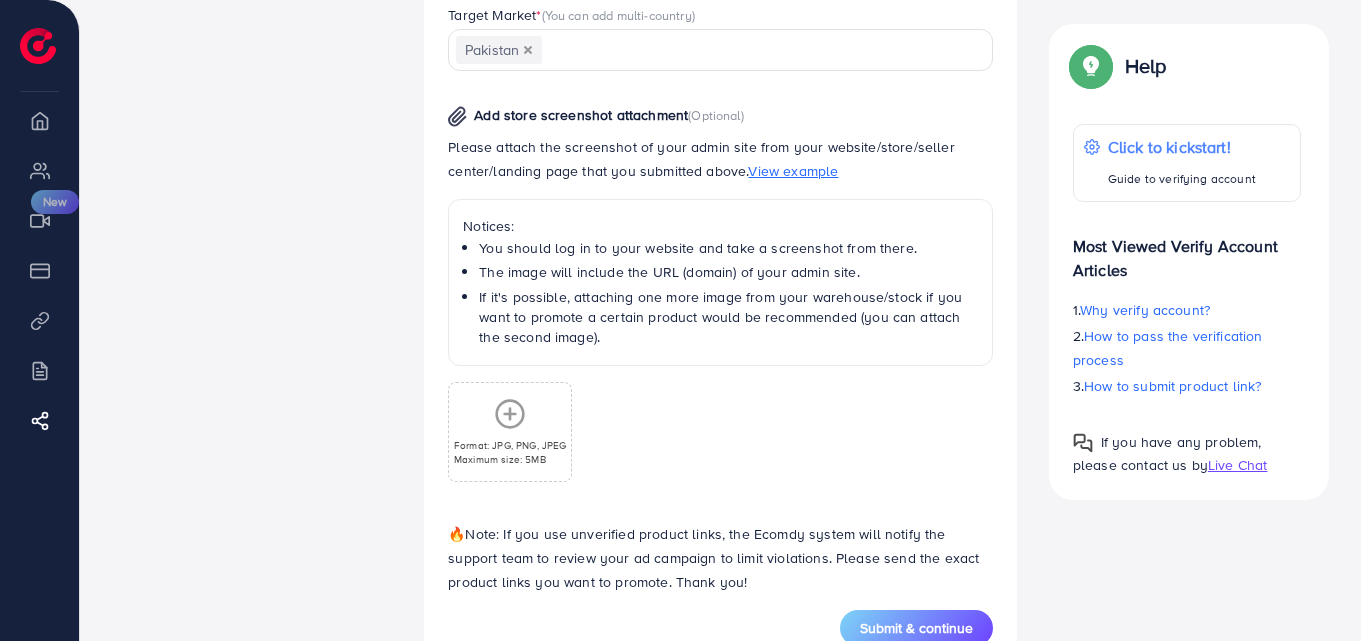 click on "View example" at bounding box center (793, 171) 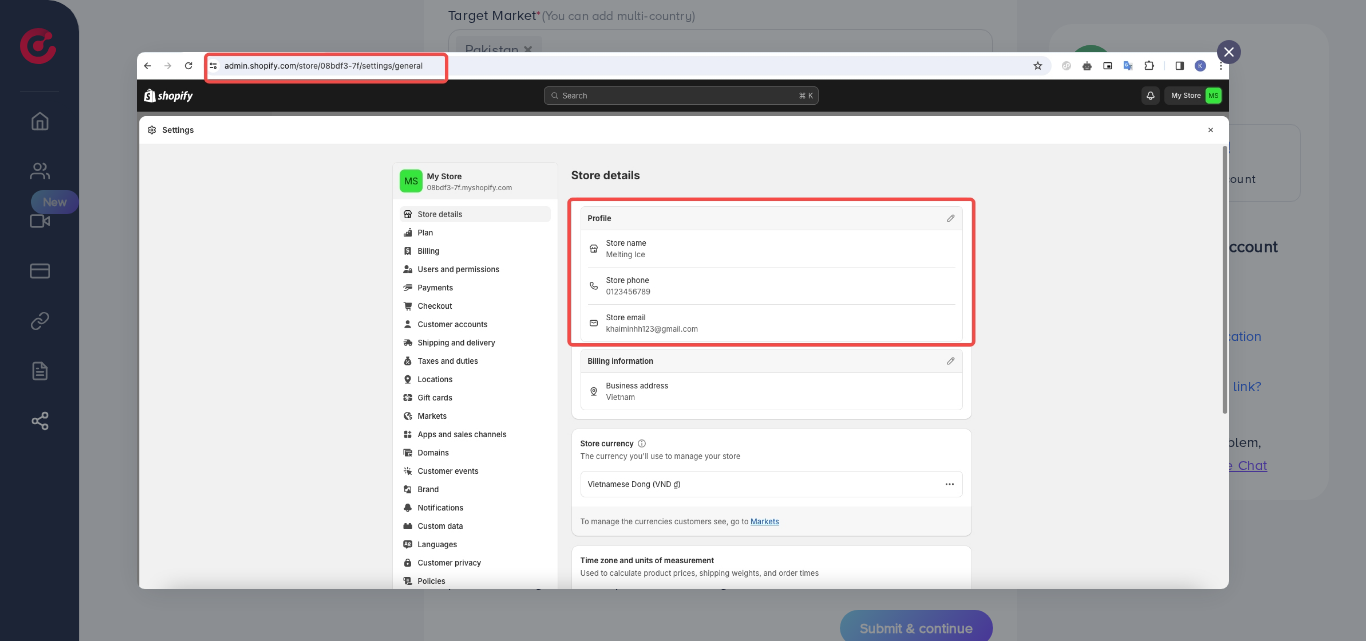 click 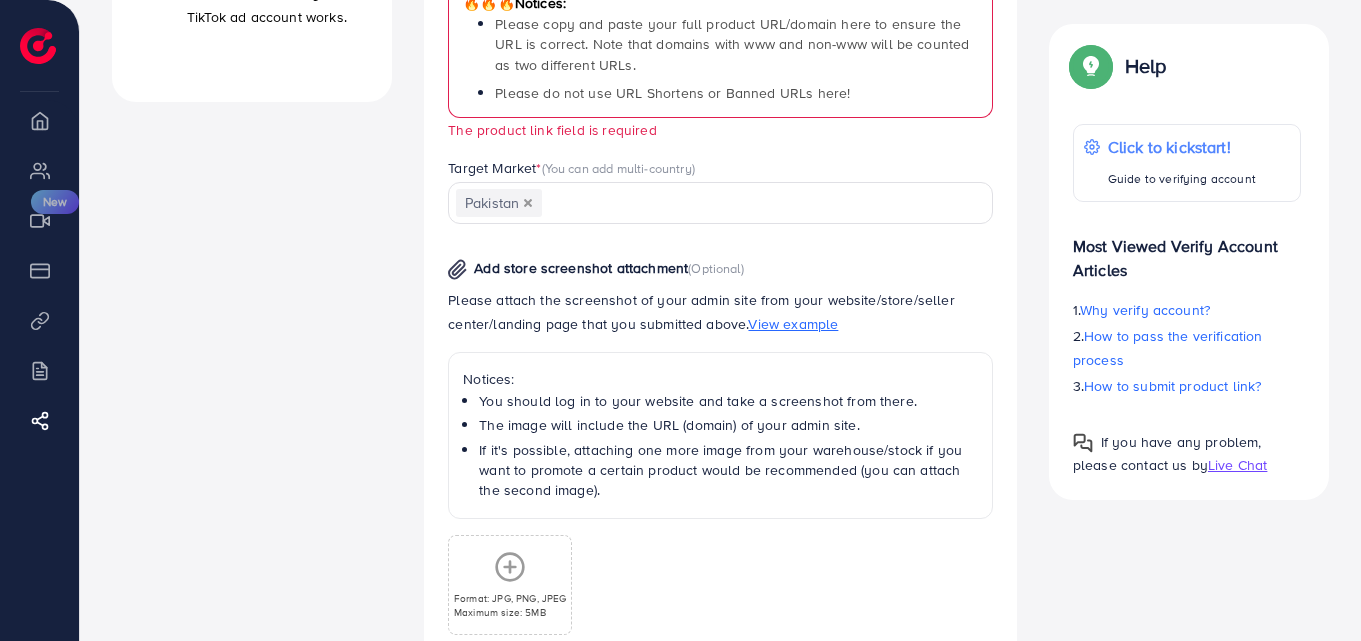 scroll, scrollTop: 800, scrollLeft: 0, axis: vertical 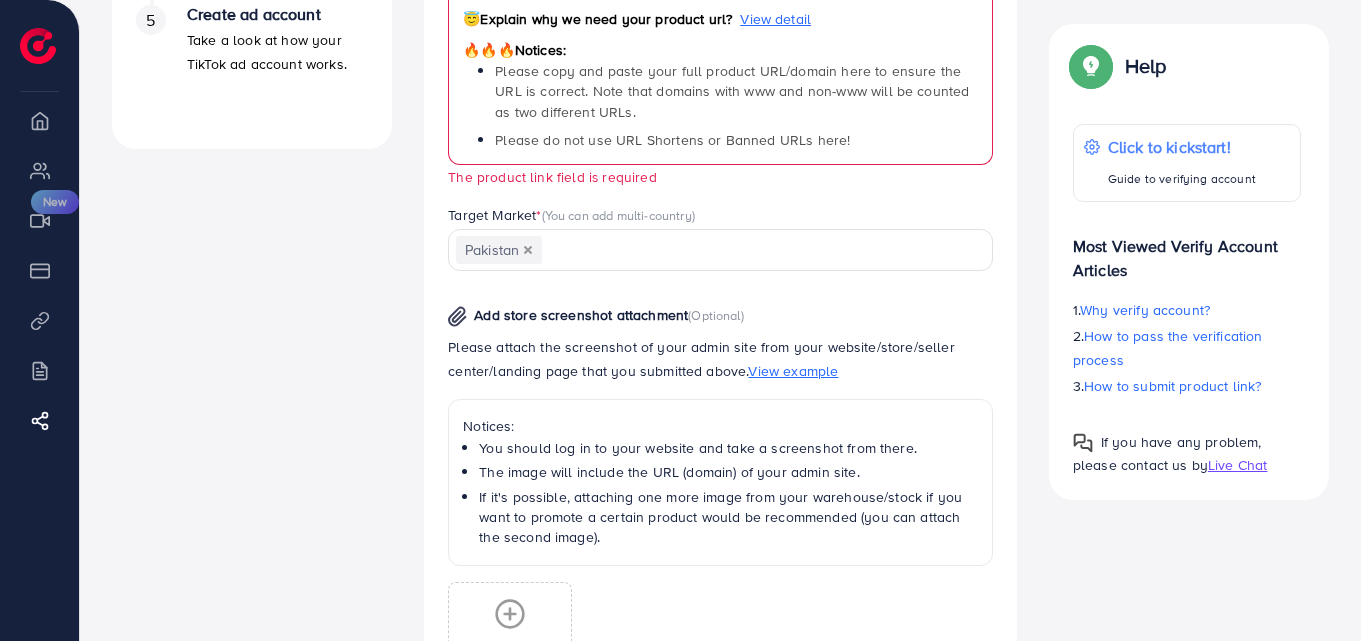 click on "Product Url  *  (compulsory)  😇  Explain why we need your product url?  View detail  🔥🔥🔥  Notices: Please copy and paste your full product URL/domain here to ensure the URL is correct. Note that domains with www and non-www will be counted as two different URLs. Please do not use URL Shortens or Banned URLs here! The product link field is required" at bounding box center [720, 54] 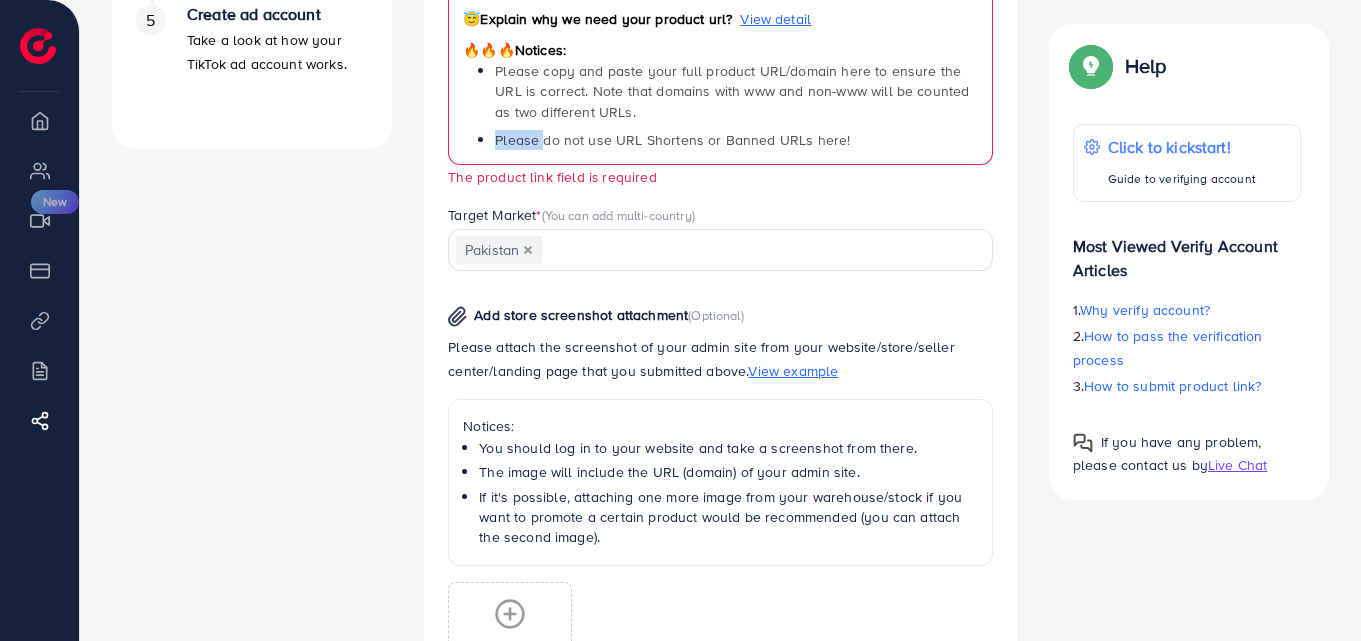 click on "Please do not use URL Shortens or Banned URLs here!" at bounding box center (672, 140) 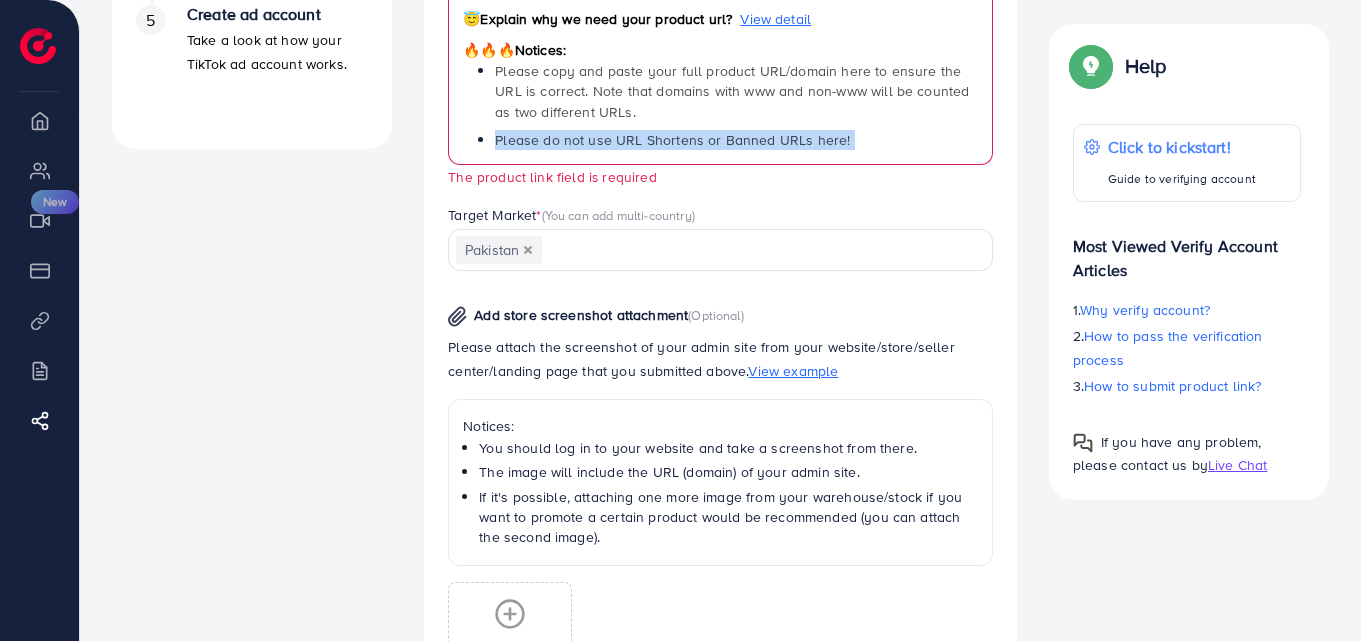 click on "Please do not use URL Shortens or Banned URLs here!" at bounding box center (672, 140) 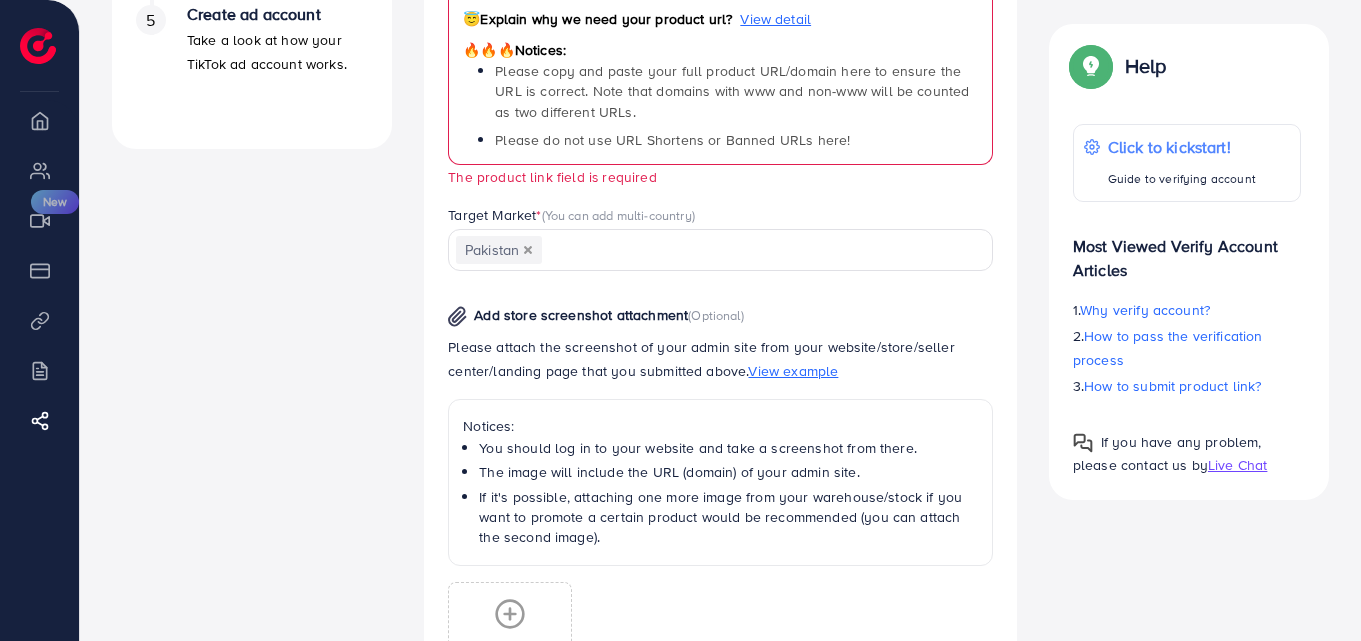 click on "Please do not use URL Shortens or Banned URLs here!" at bounding box center (672, 140) 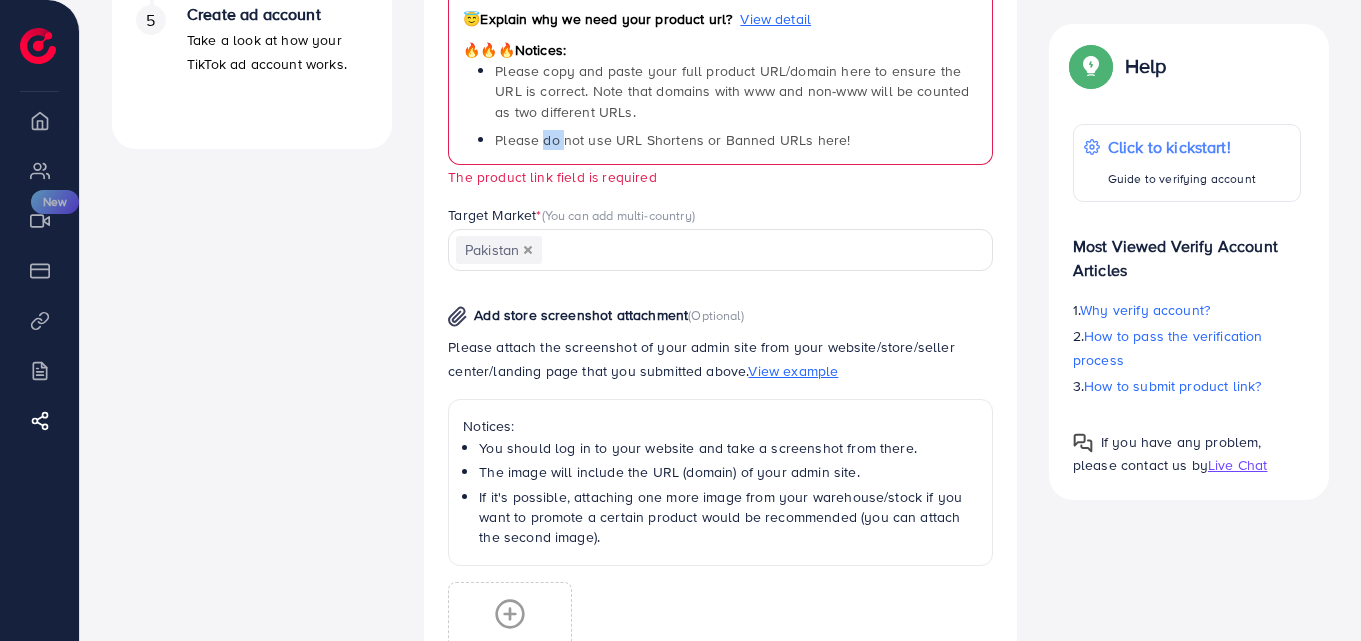 click on "Please do not use URL Shortens or Banned URLs here!" at bounding box center [672, 140] 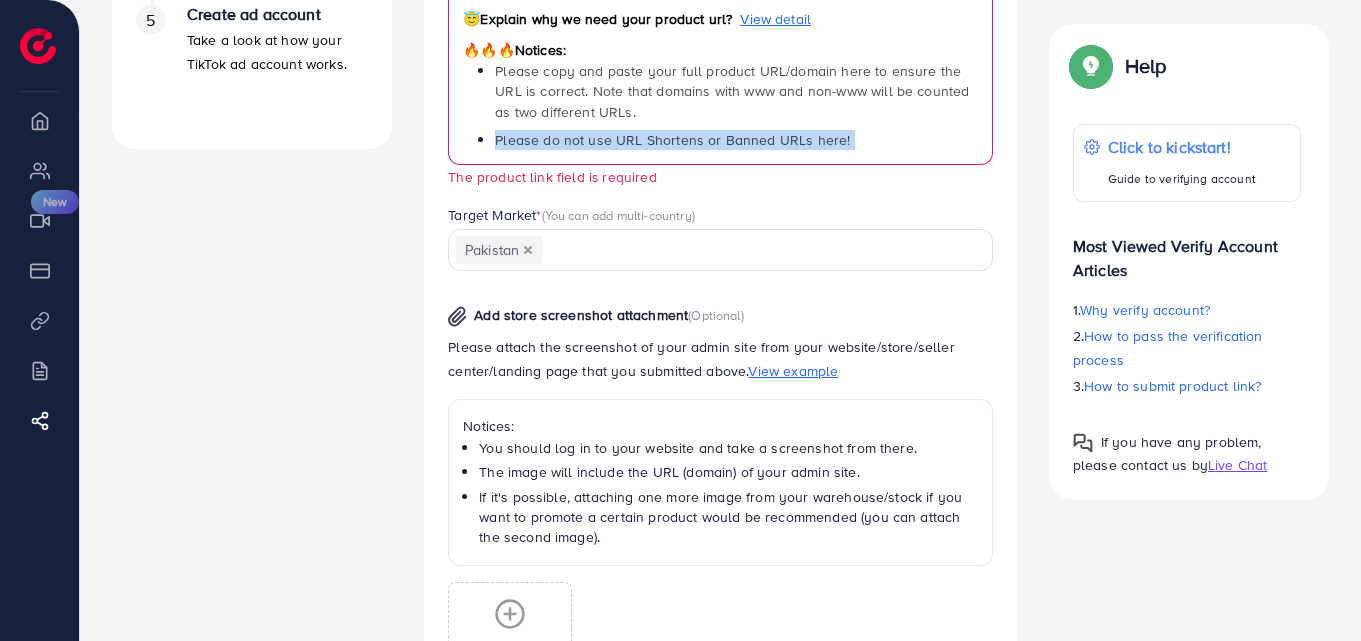 click on "Please do not use URL Shortens or Banned URLs here!" at bounding box center [672, 140] 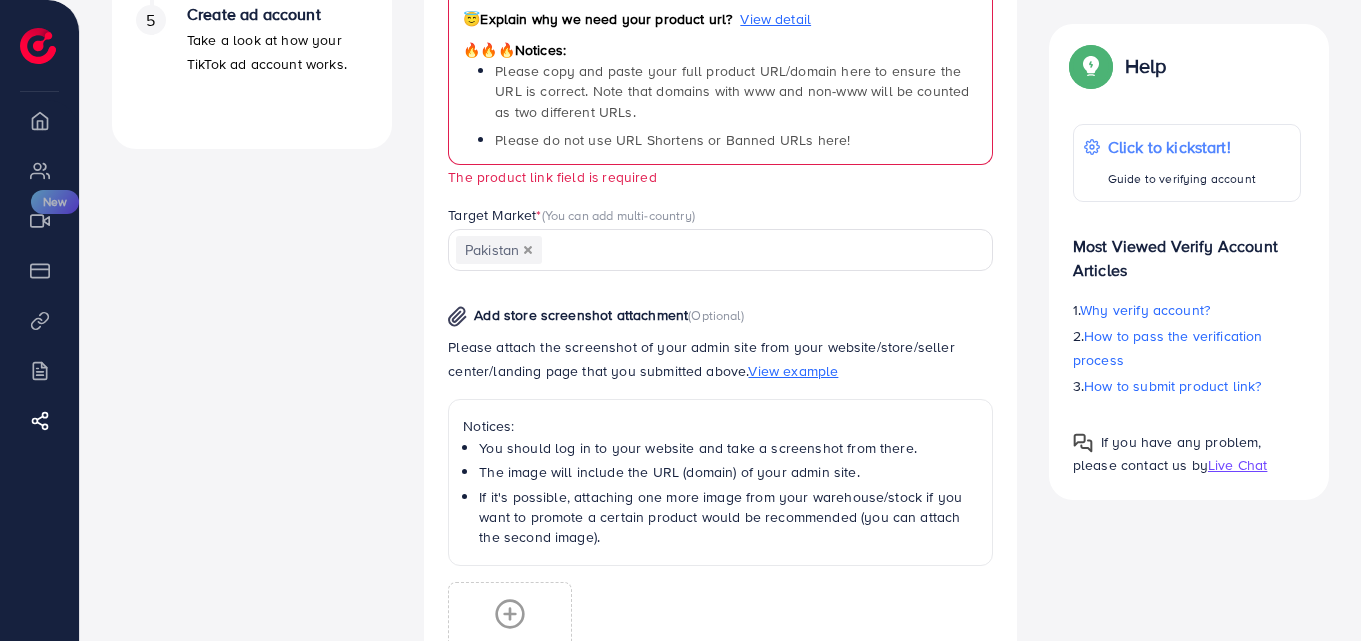 click on "Please copy and paste your full product URL/domain here to ensure the URL is correct. Note that domains with www and non-www will be counted as two different URLs." at bounding box center [732, 91] 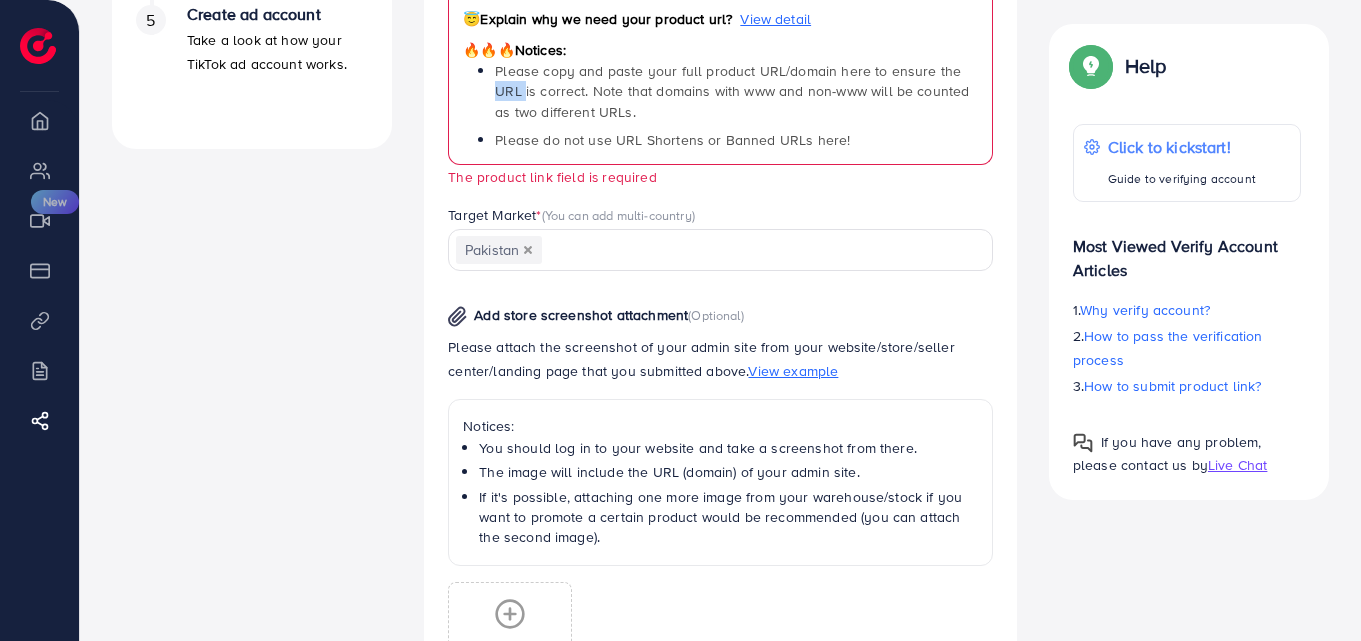click on "Please copy and paste your full product URL/domain here to ensure the URL is correct. Note that domains with www and non-www will be counted as two different URLs." at bounding box center (732, 91) 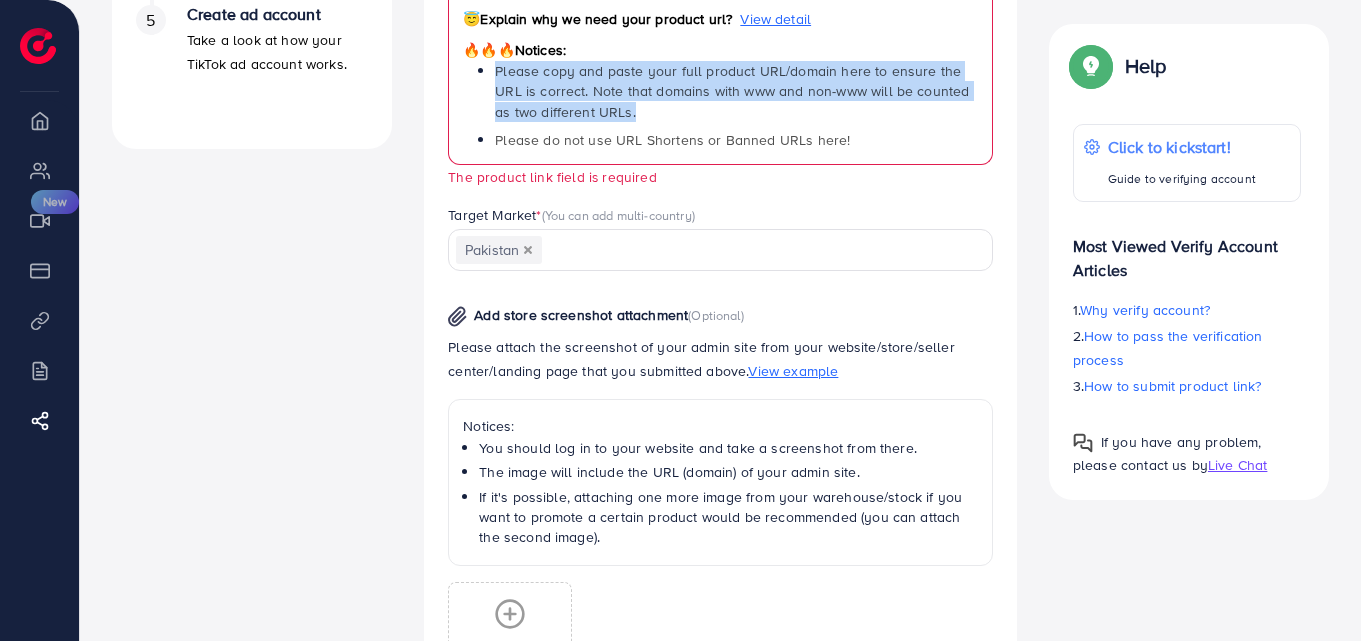 click on "Please copy and paste your full product URL/domain here to ensure the URL is correct. Note that domains with www and non-www will be counted as two different URLs." at bounding box center [732, 91] 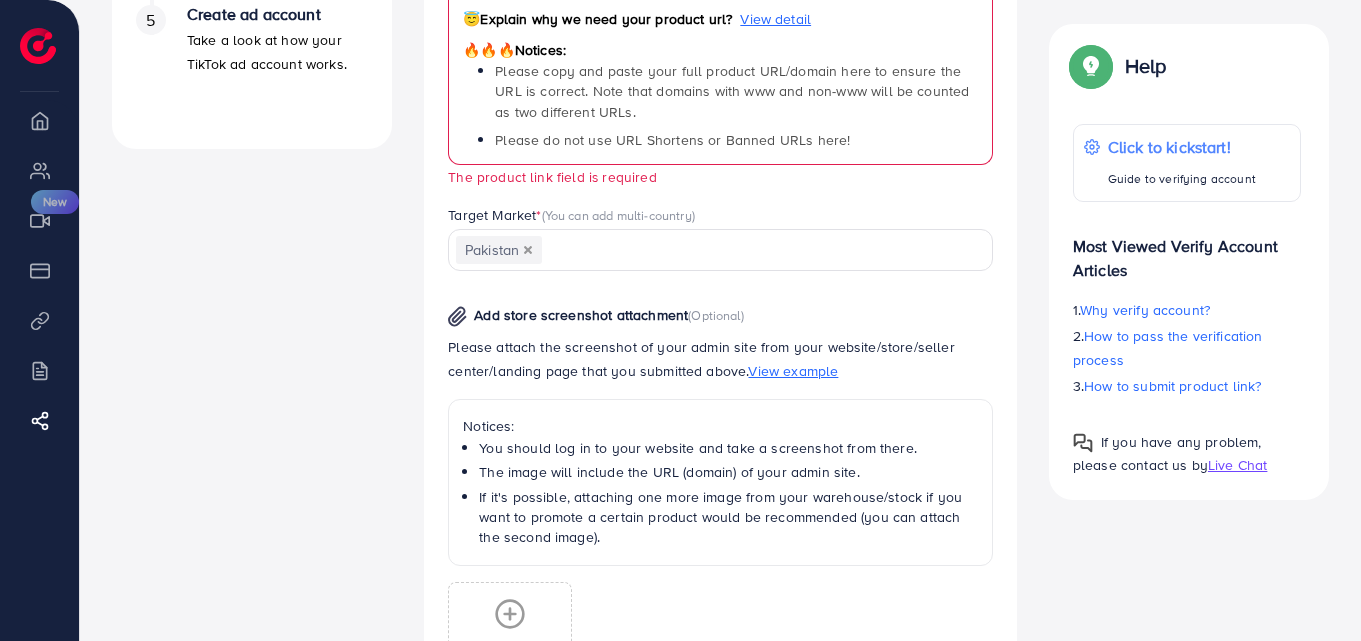click on "Please do not use URL Shortens or Banned URLs here!" at bounding box center (672, 140) 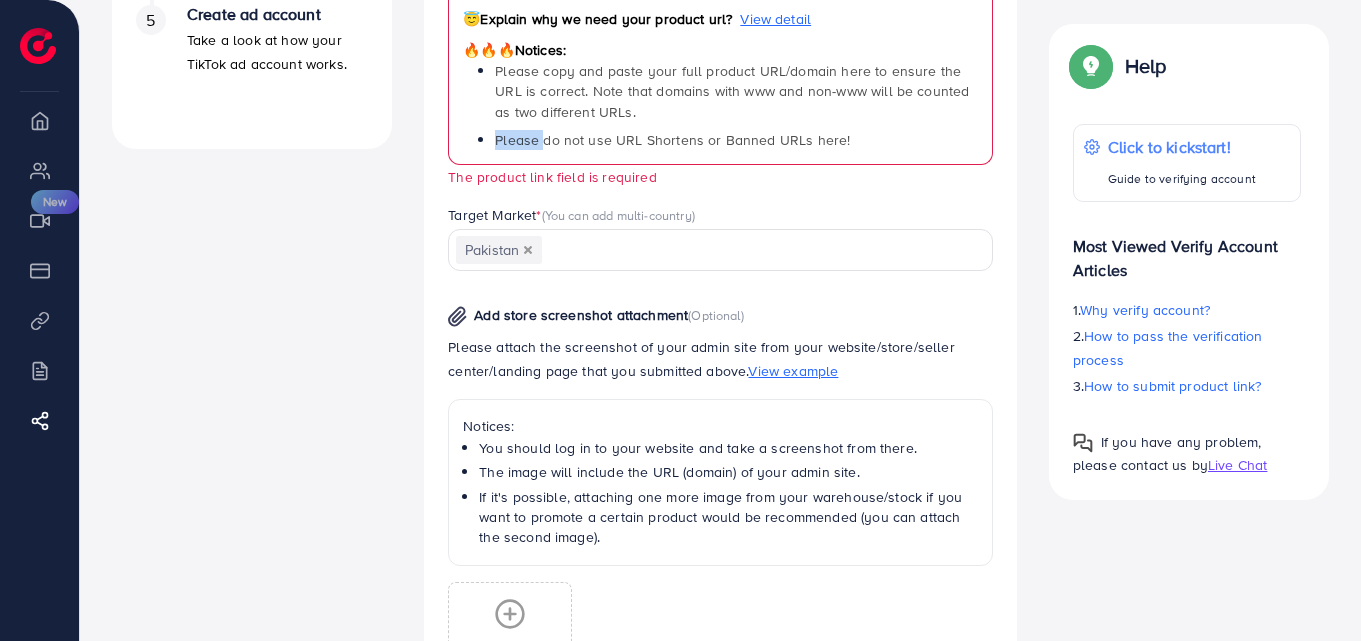 click on "Please do not use URL Shortens or Banned URLs here!" at bounding box center (672, 140) 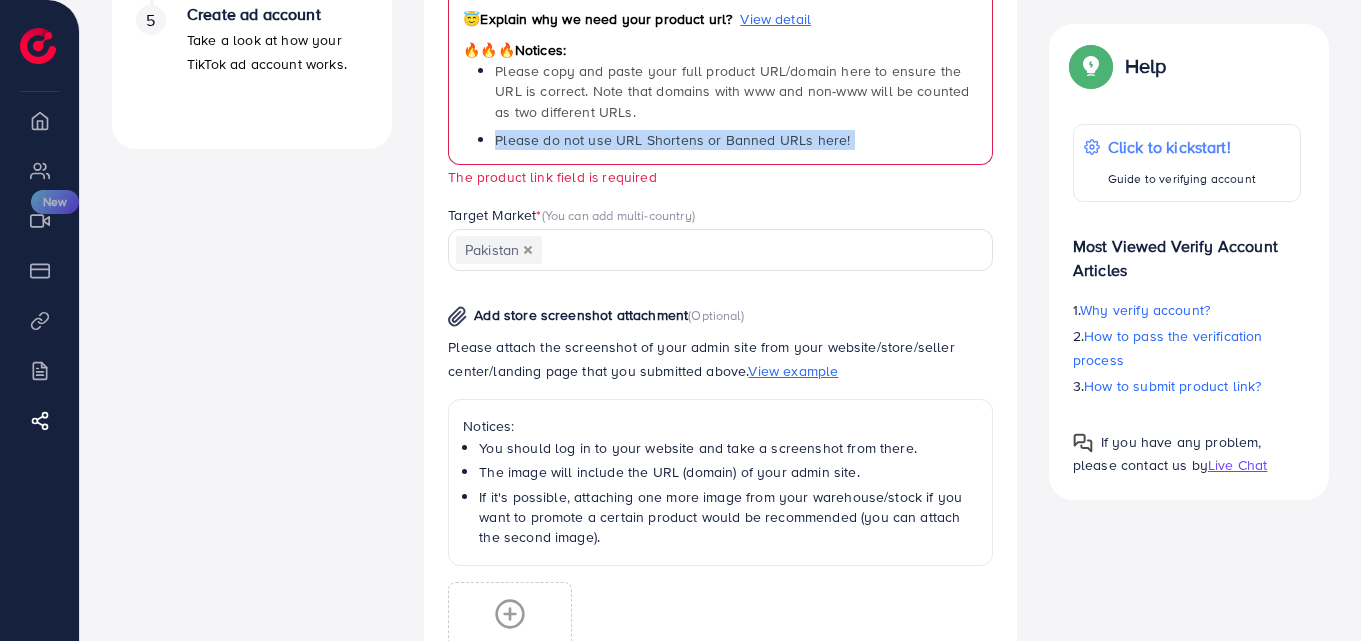 click on "Please do not use URL Shortens or Banned URLs here!" at bounding box center [672, 140] 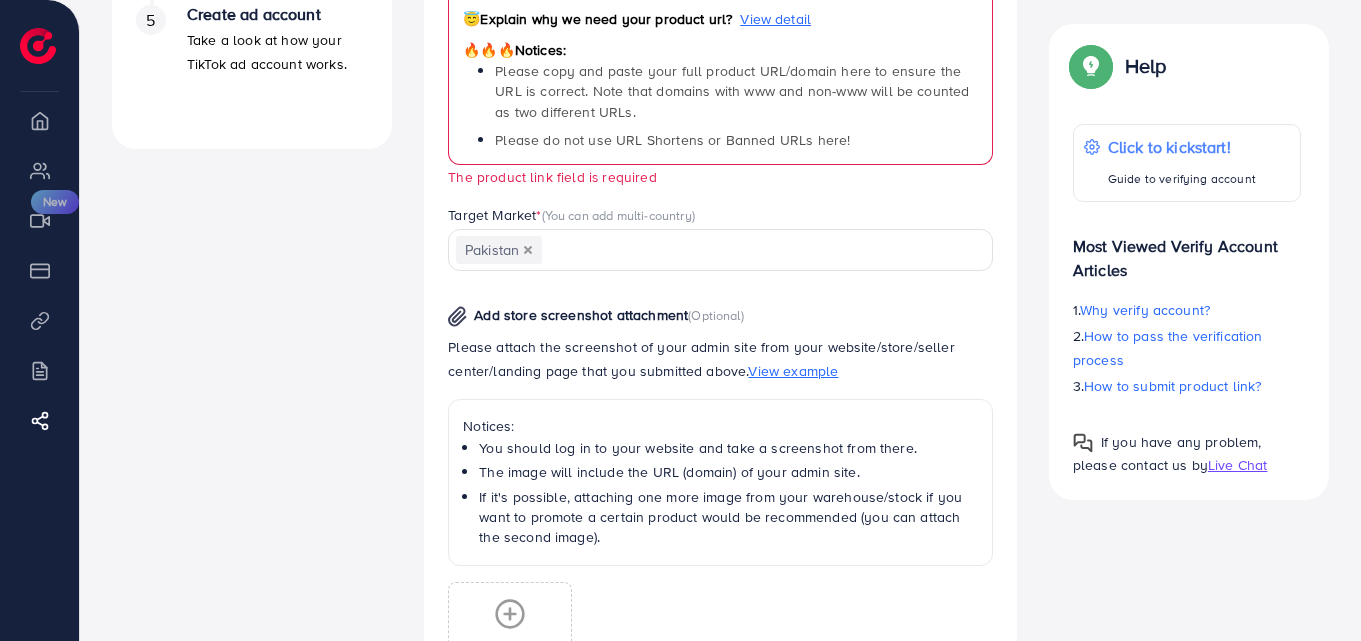 click on "Please copy and paste your full product URL/domain here to ensure the URL is correct. Note that domains with www and non-www will be counted as two different URLs." at bounding box center (732, 91) 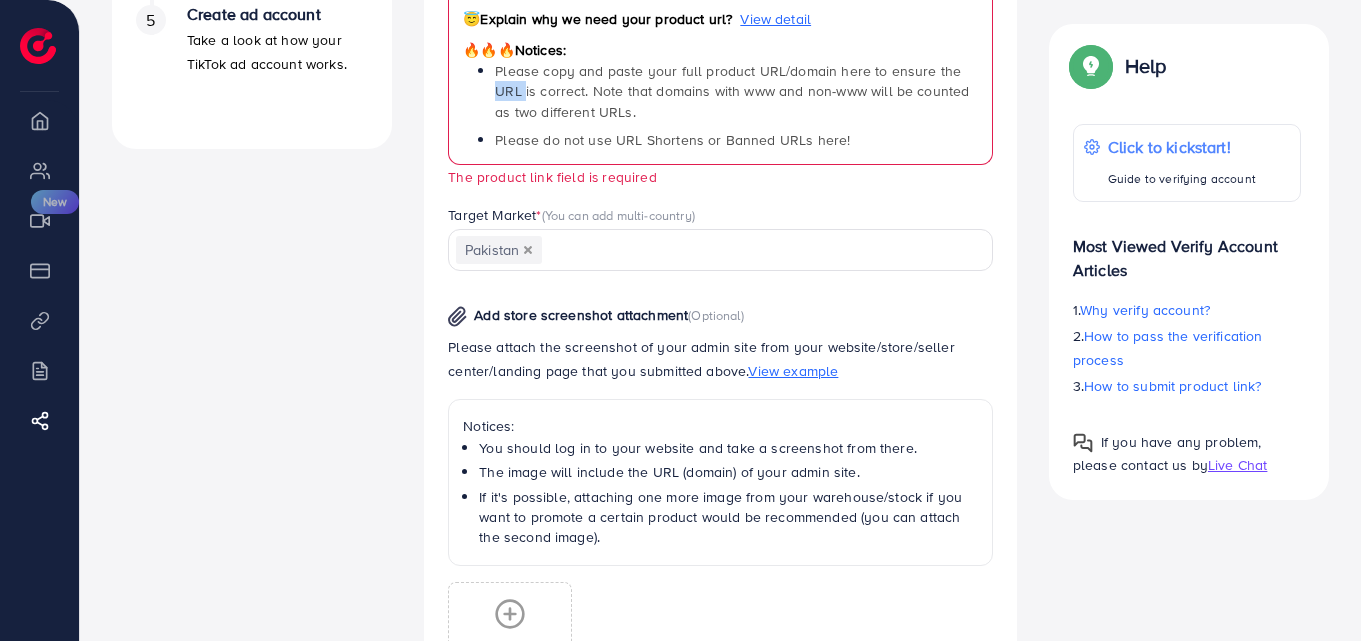 click on "Please copy and paste your full product URL/domain here to ensure the URL is correct. Note that domains with www and non-www will be counted as two different URLs." at bounding box center (732, 91) 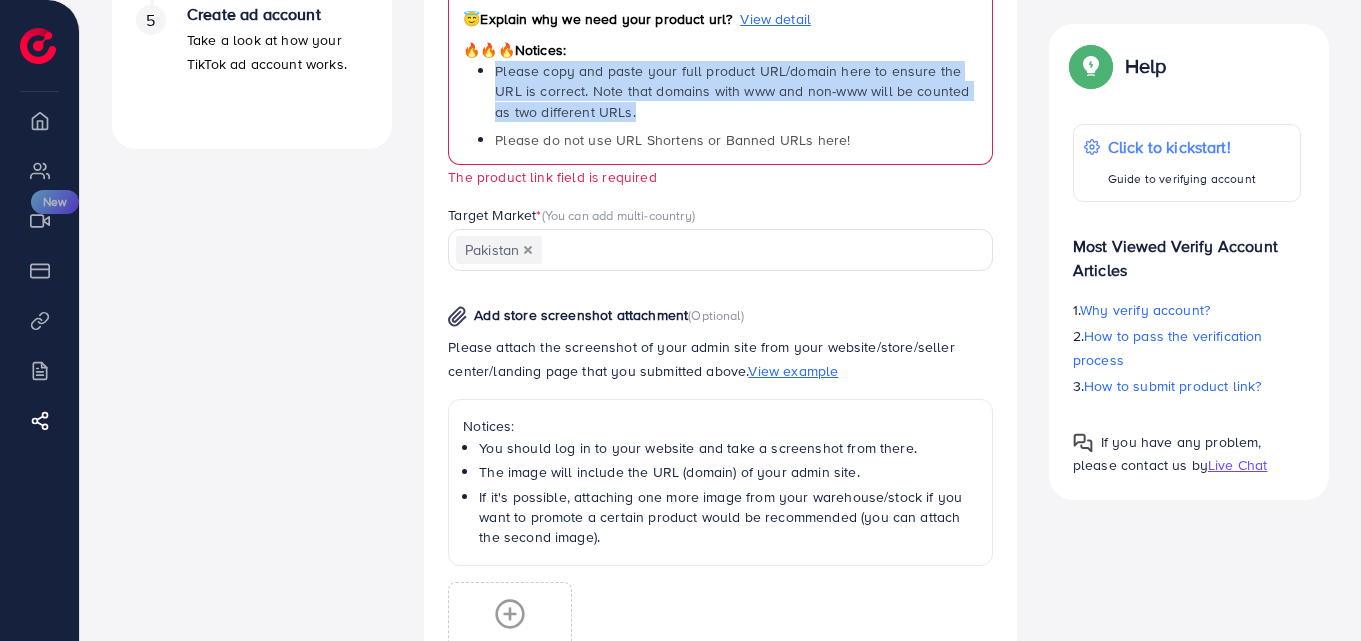 click on "Please copy and paste your full product URL/domain here to ensure the URL is correct. Note that domains with www and non-www will be counted as two different URLs." at bounding box center (732, 91) 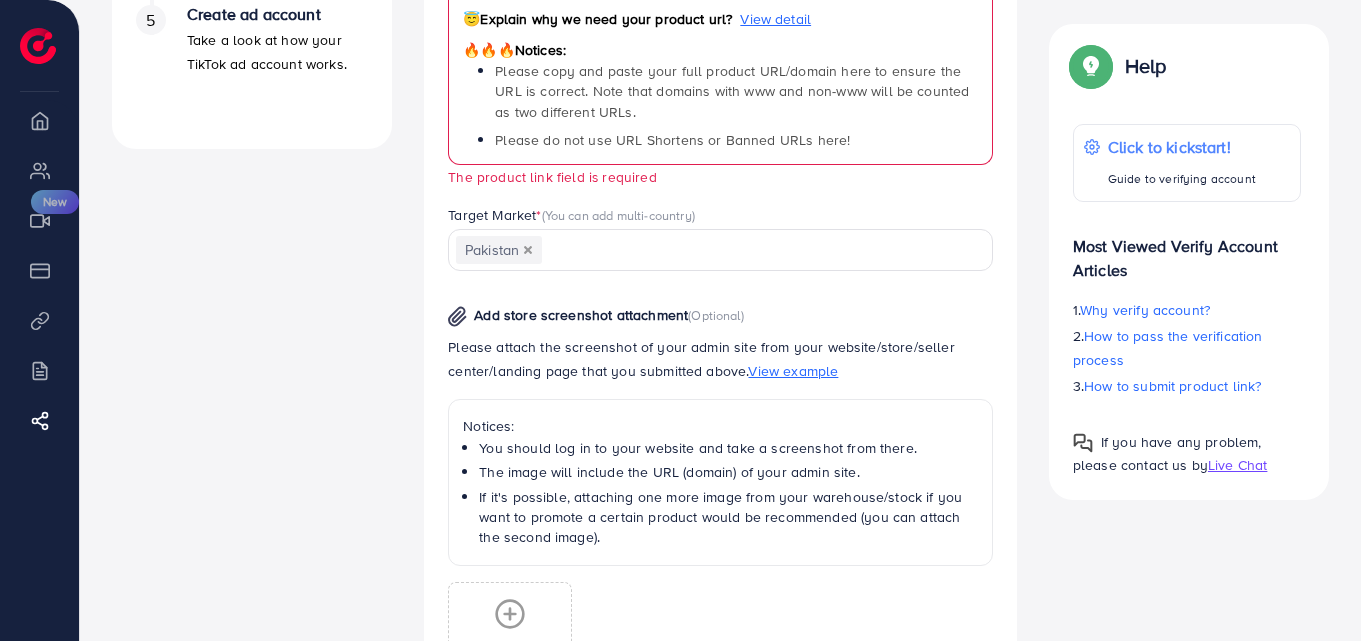 click on "Please do not use URL Shortens or Banned URLs here!" at bounding box center [672, 140] 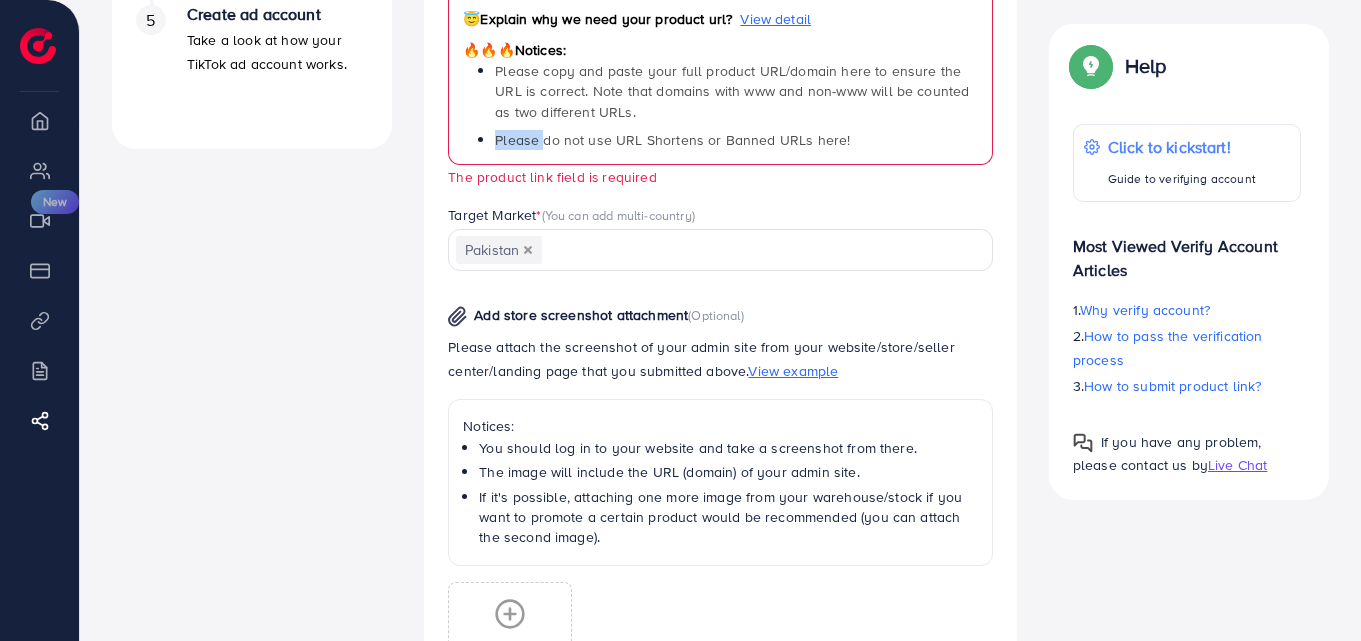 click on "Please do not use URL Shortens or Banned URLs here!" at bounding box center (672, 140) 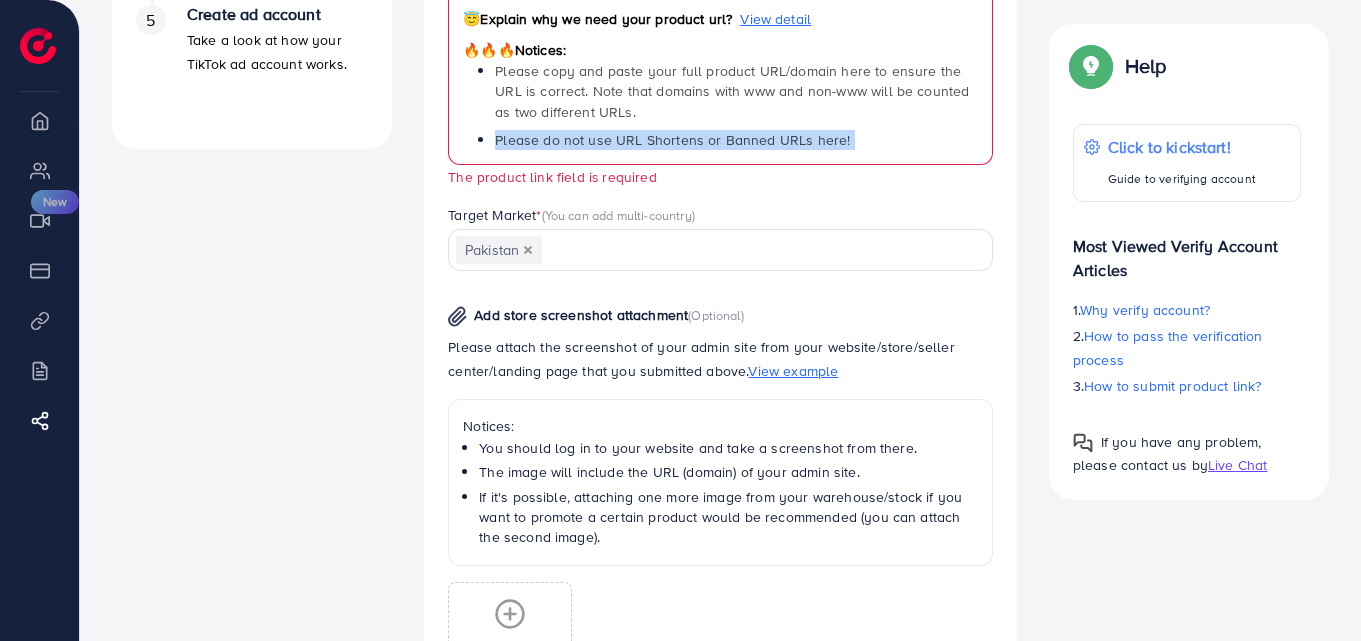 click on "Please do not use URL Shortens or Banned URLs here!" at bounding box center (672, 140) 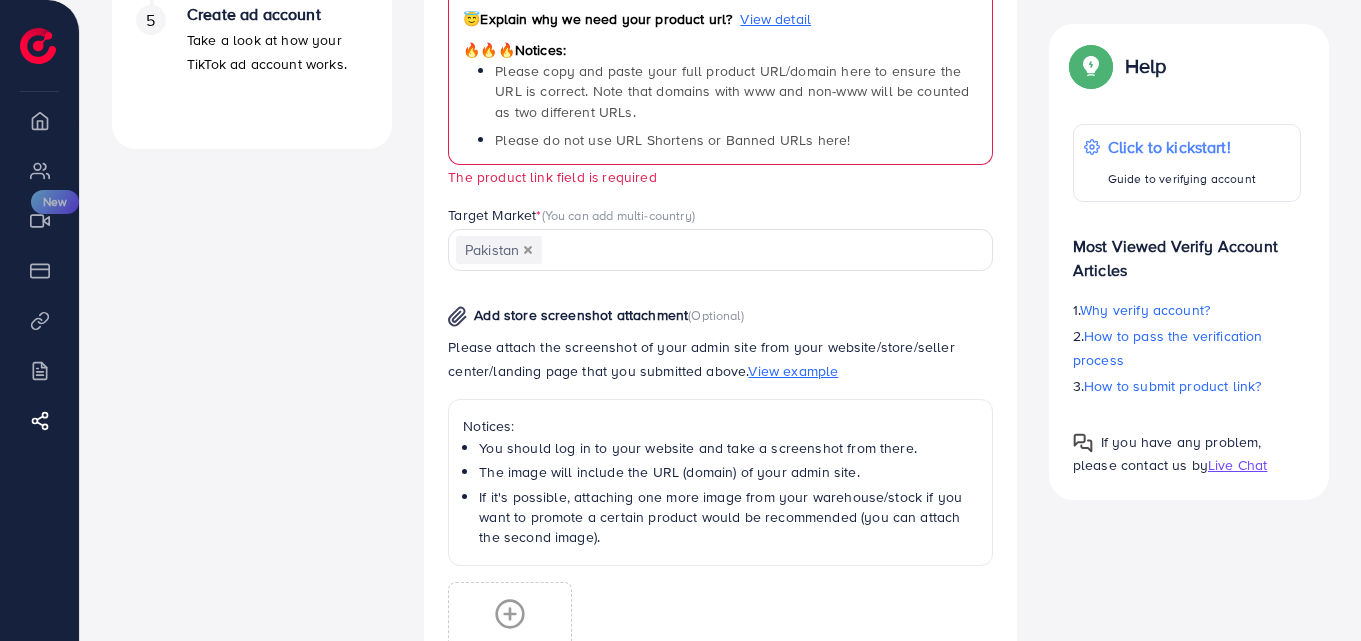 click on "😇  Explain why we need your product url?  View detail  🔥🔥🔥  Notices: Please copy and paste your full product URL/domain here to ensure the URL is correct. Note that domains with www and non-www will be counted as two different URLs. Please do not use URL Shortens or Banned URLs here!" at bounding box center (720, 79) 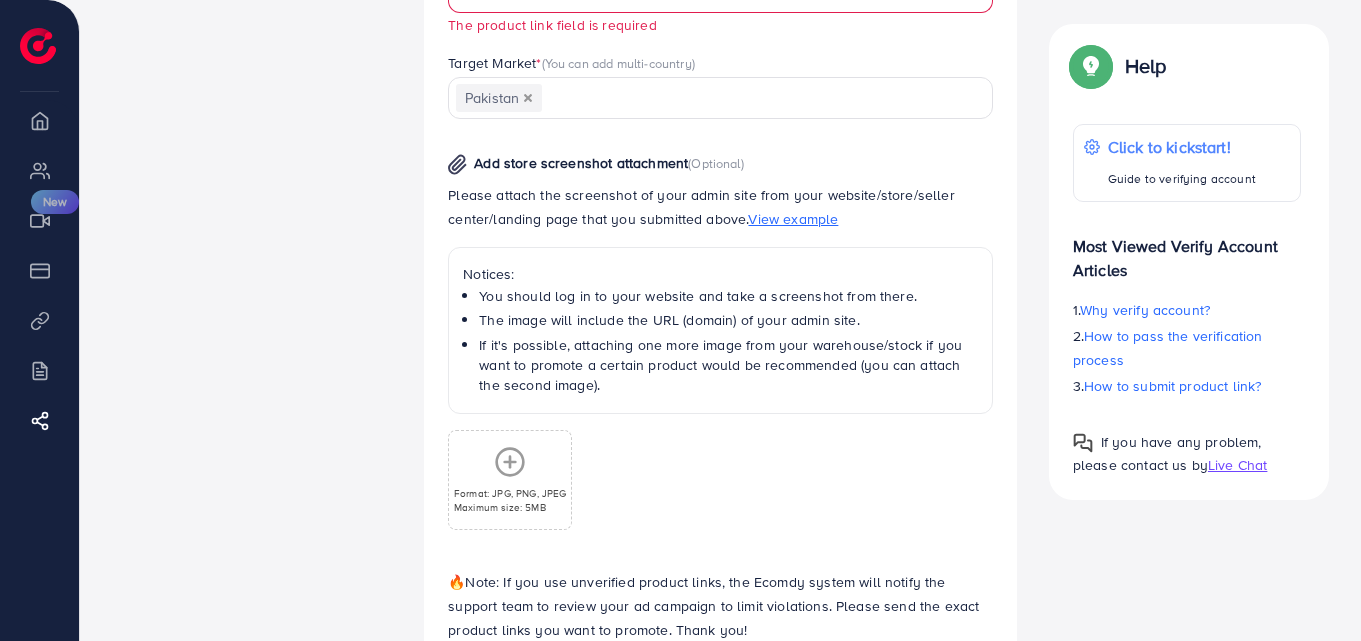 scroll, scrollTop: 1000, scrollLeft: 0, axis: vertical 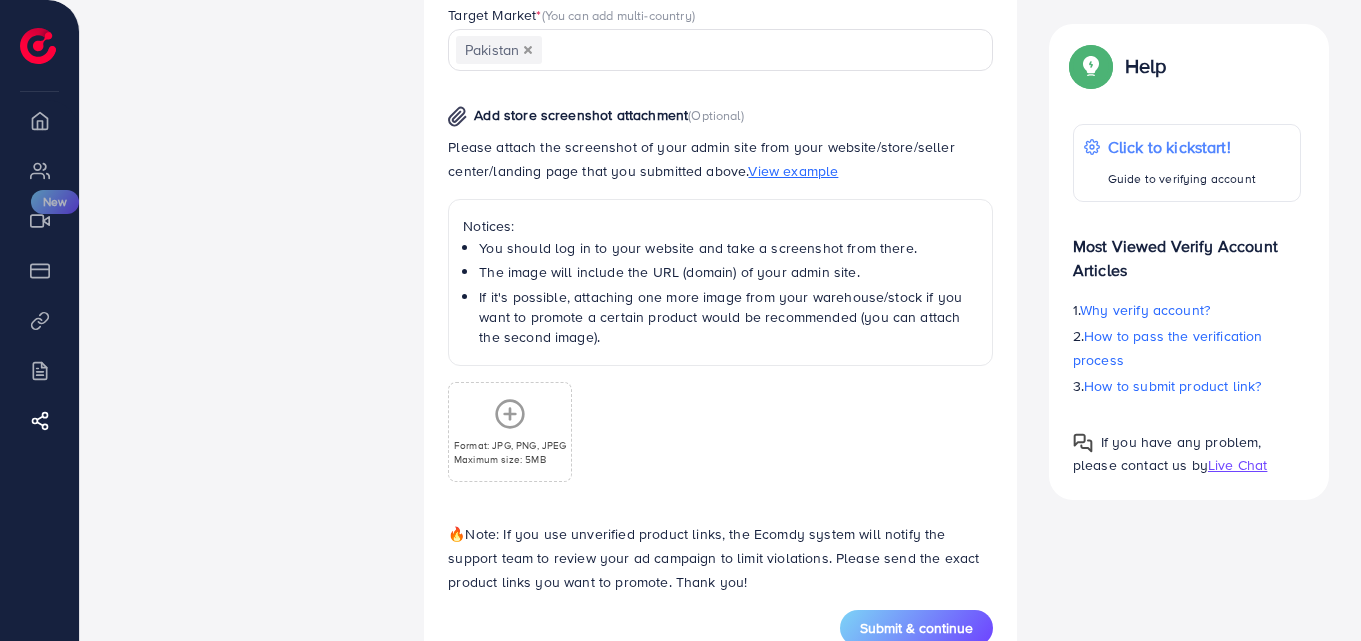 click on "View example" at bounding box center (793, 171) 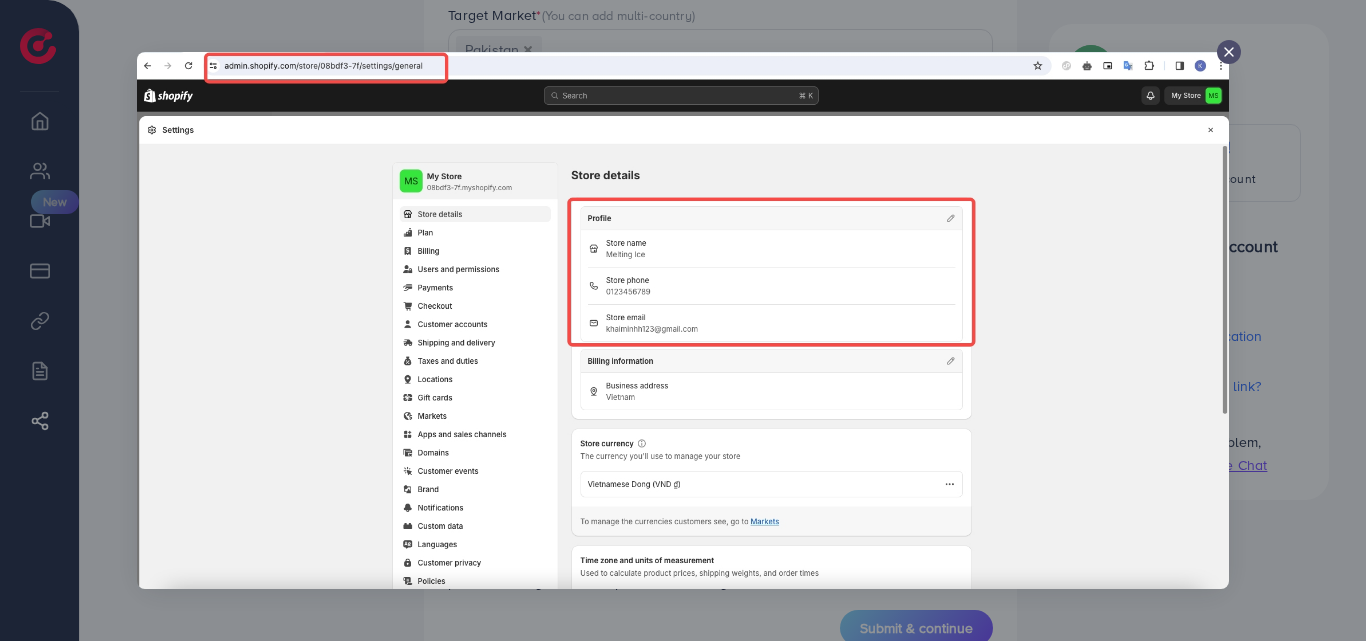 click 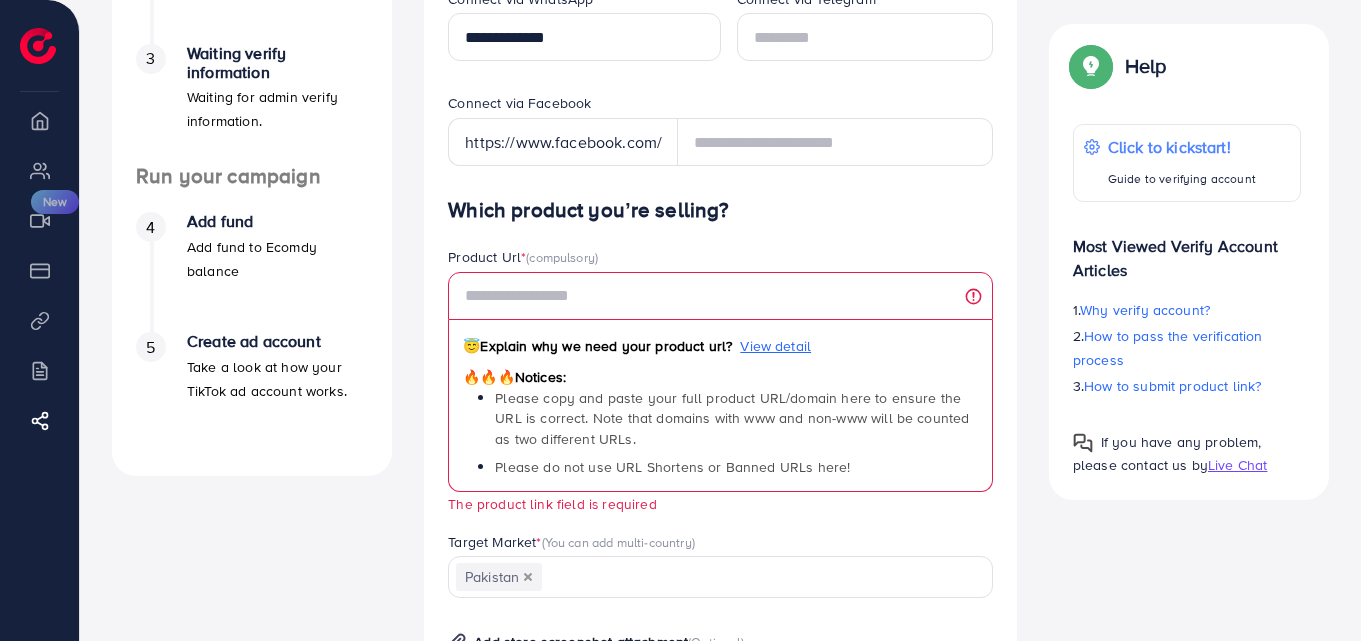 scroll, scrollTop: 400, scrollLeft: 0, axis: vertical 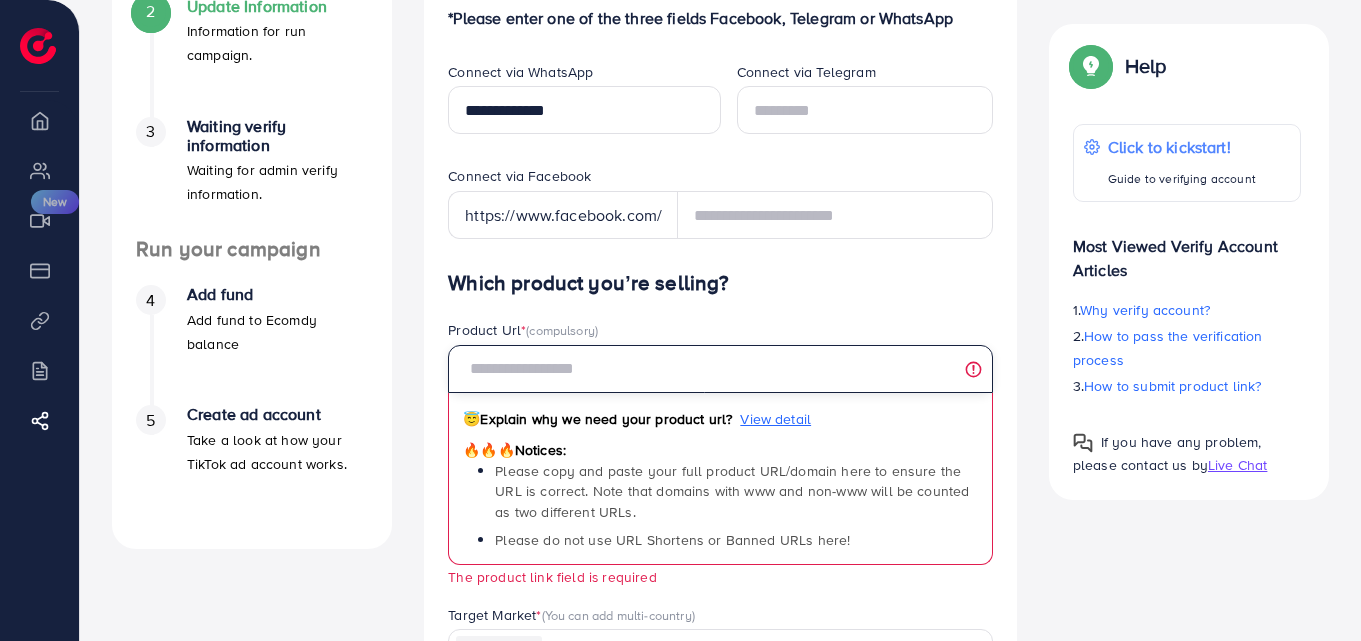 click at bounding box center [720, 369] 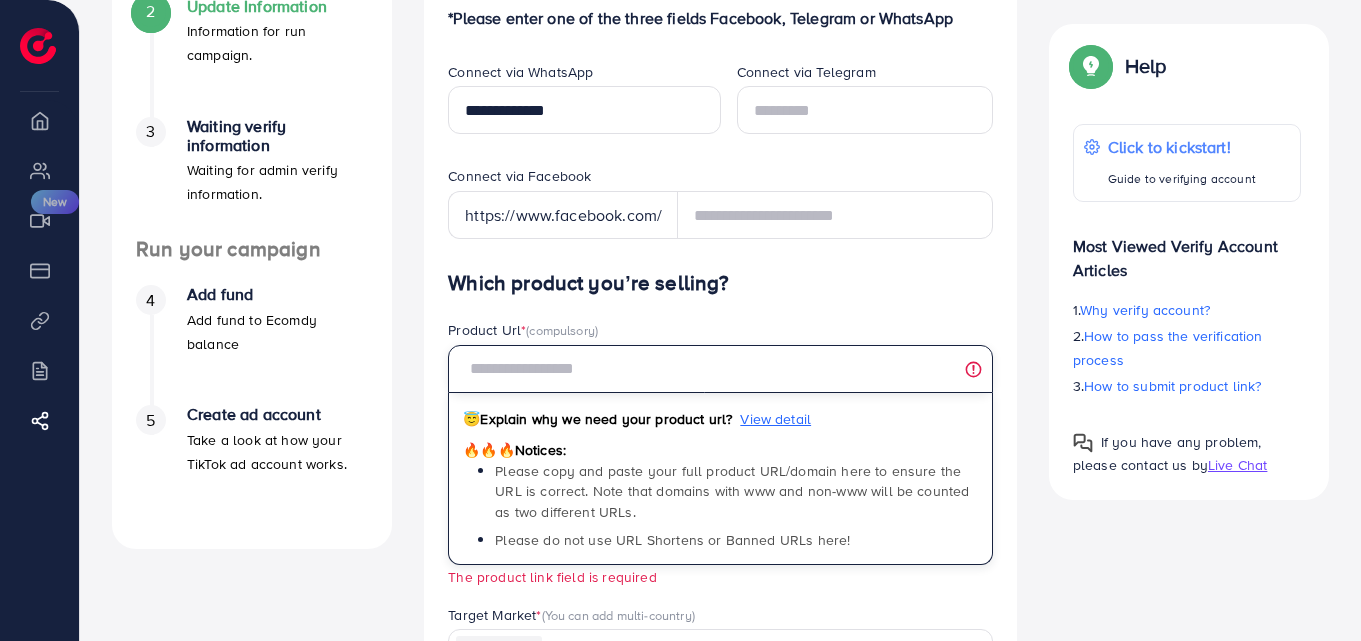 paste on "**********" 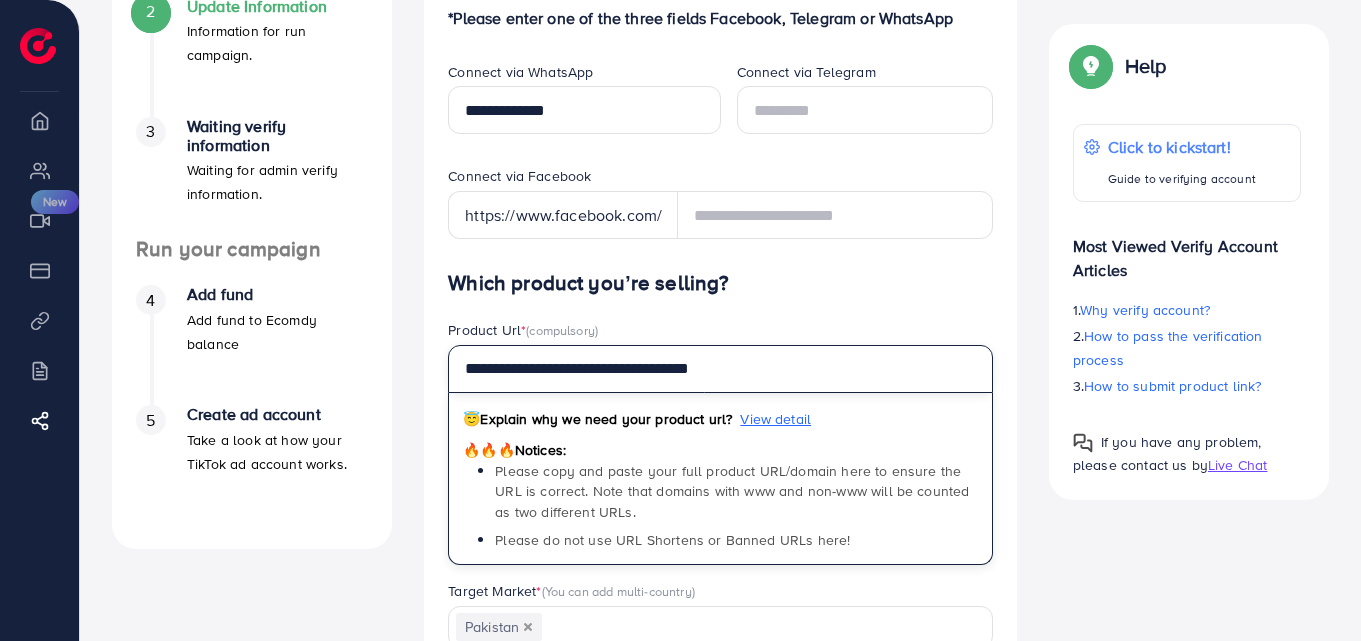 type on "**********" 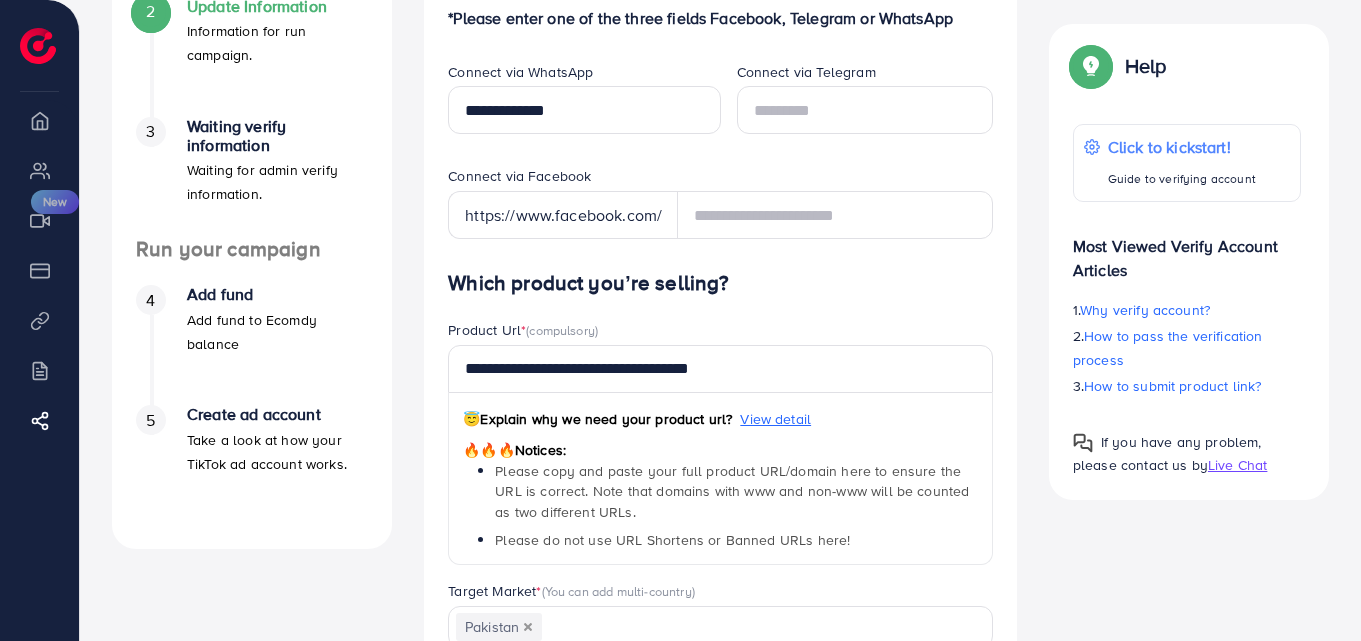 click on "Product Url  *  (compulsory)" at bounding box center [720, 332] 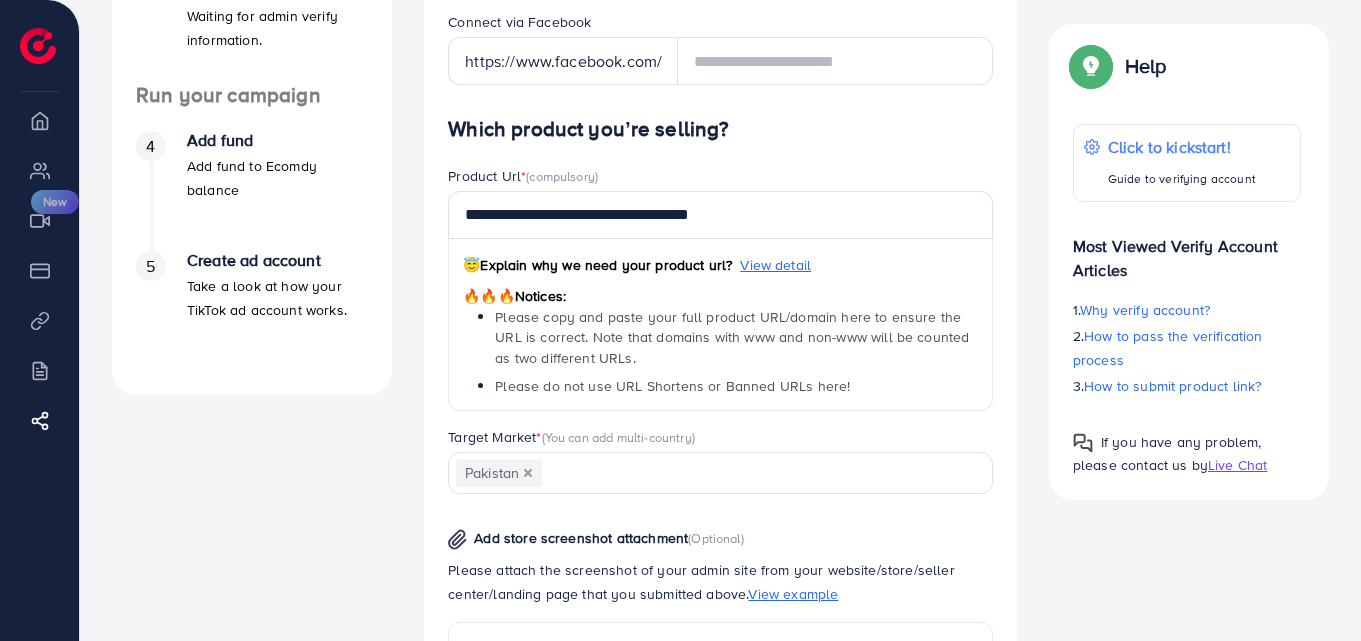 scroll, scrollTop: 400, scrollLeft: 0, axis: vertical 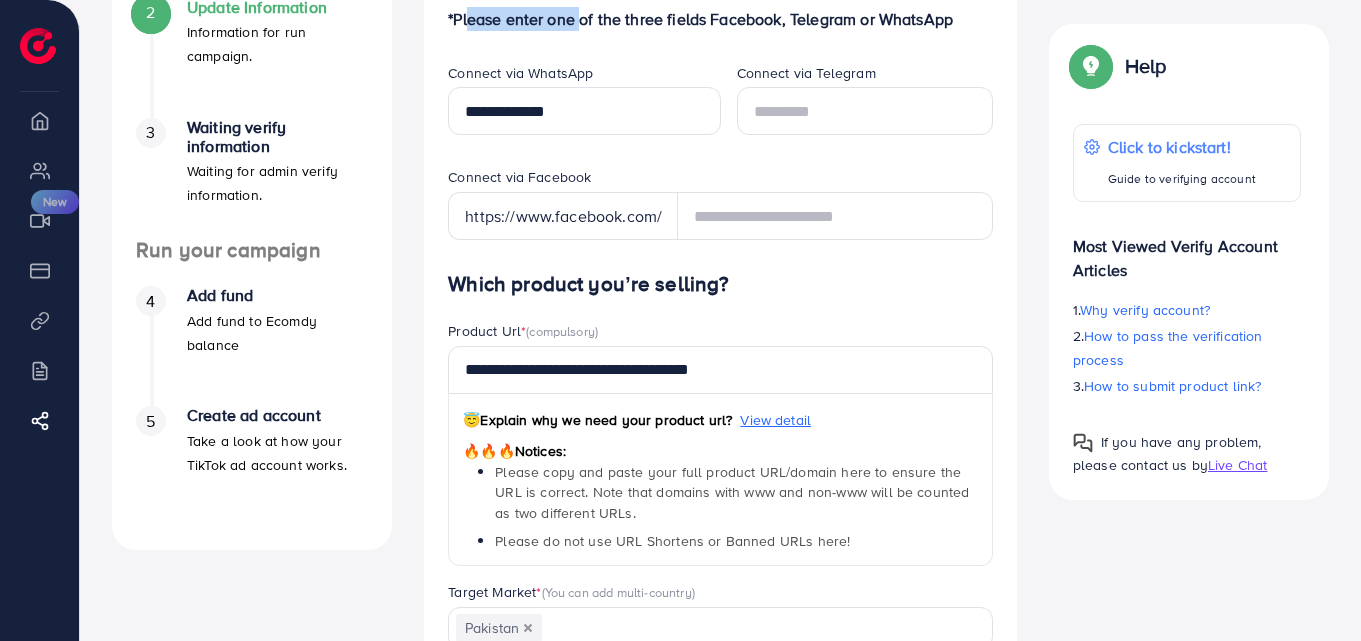 drag, startPoint x: 461, startPoint y: 19, endPoint x: 575, endPoint y: 28, distance: 114.35471 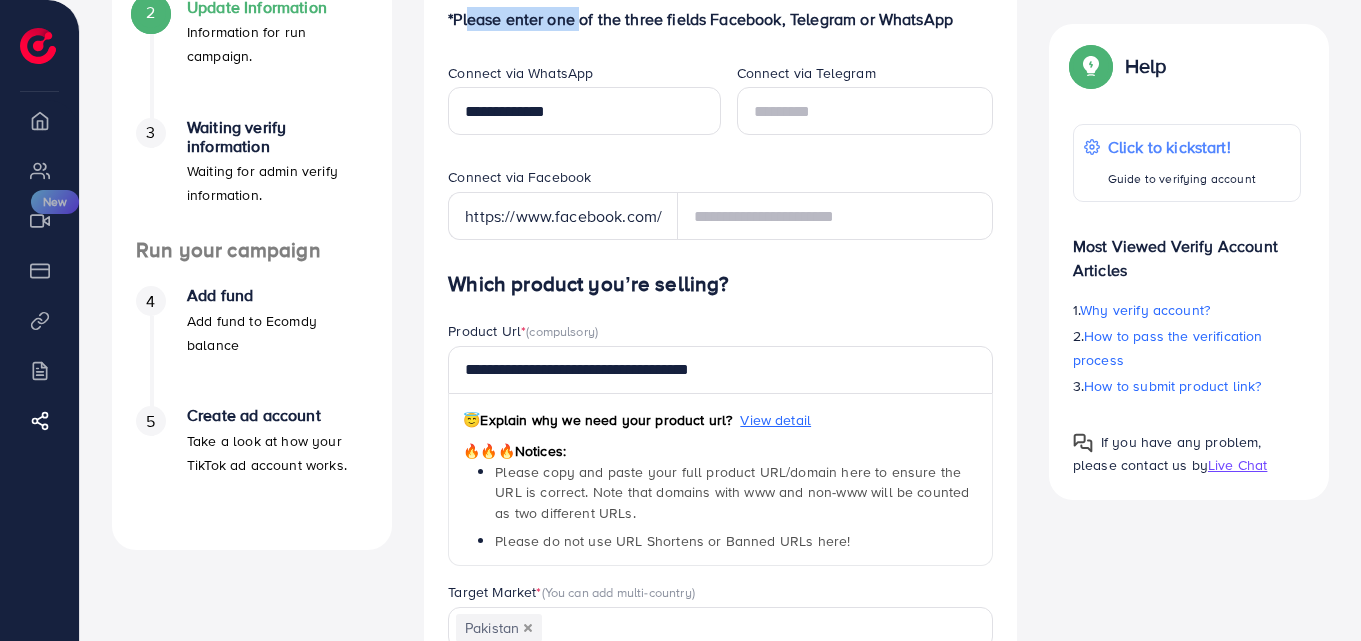 click on "*Please enter one of the three fields Facebook, Telegram or WhatsApp" at bounding box center (720, 19) 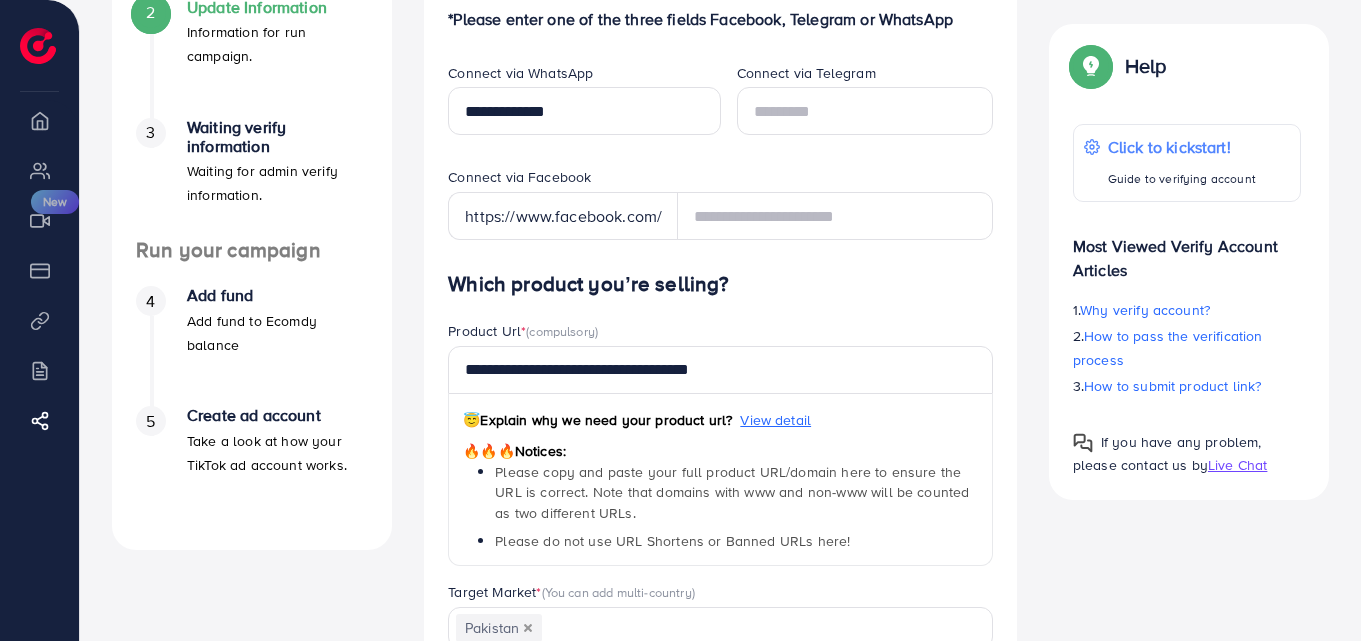 click on "**********" at bounding box center (720, 543) 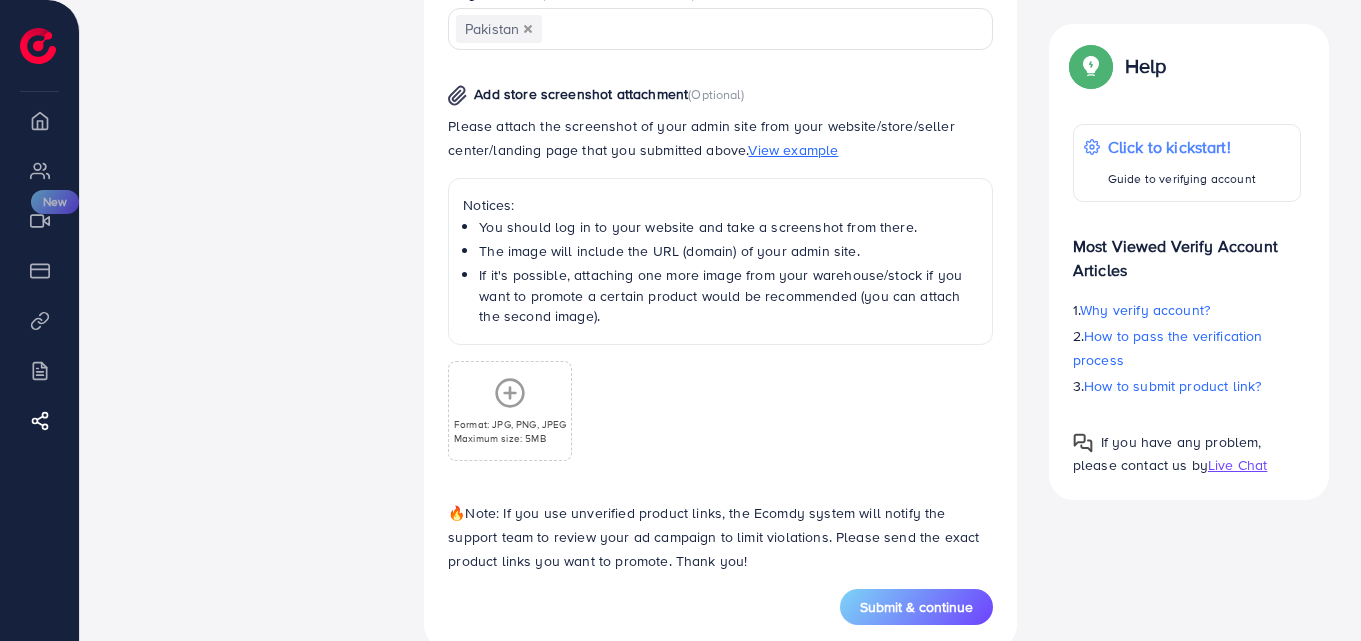 scroll, scrollTop: 999, scrollLeft: 0, axis: vertical 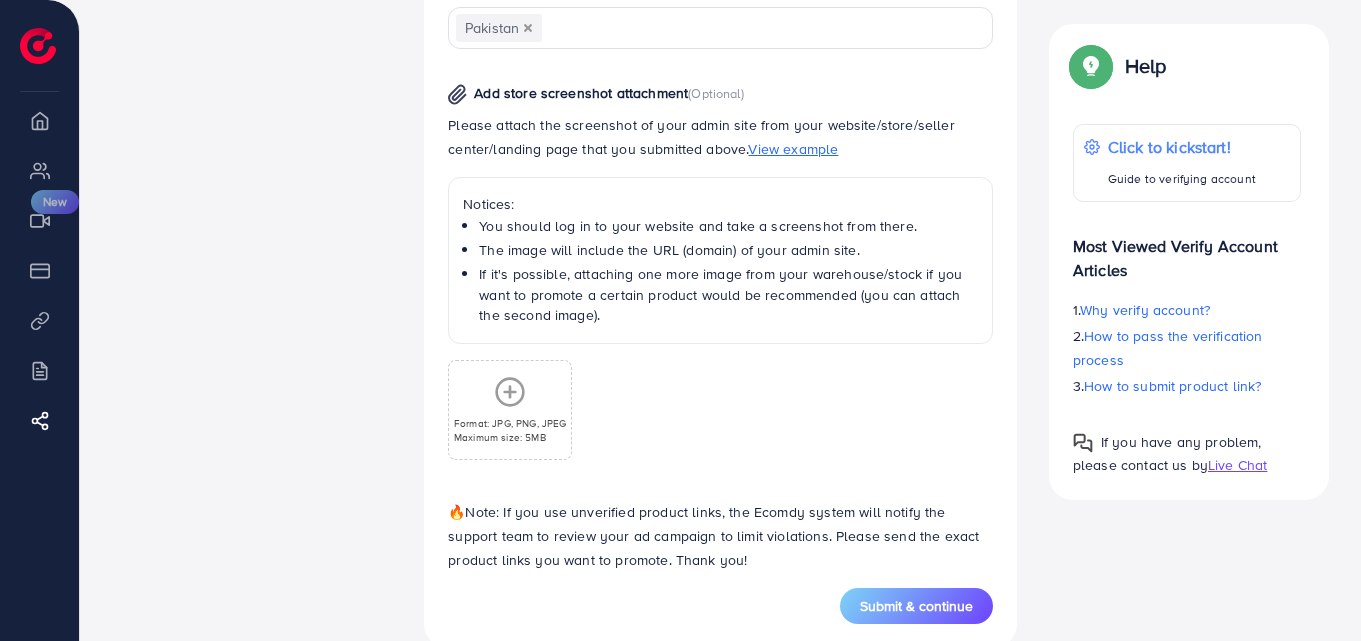 click on "View example" at bounding box center (793, 149) 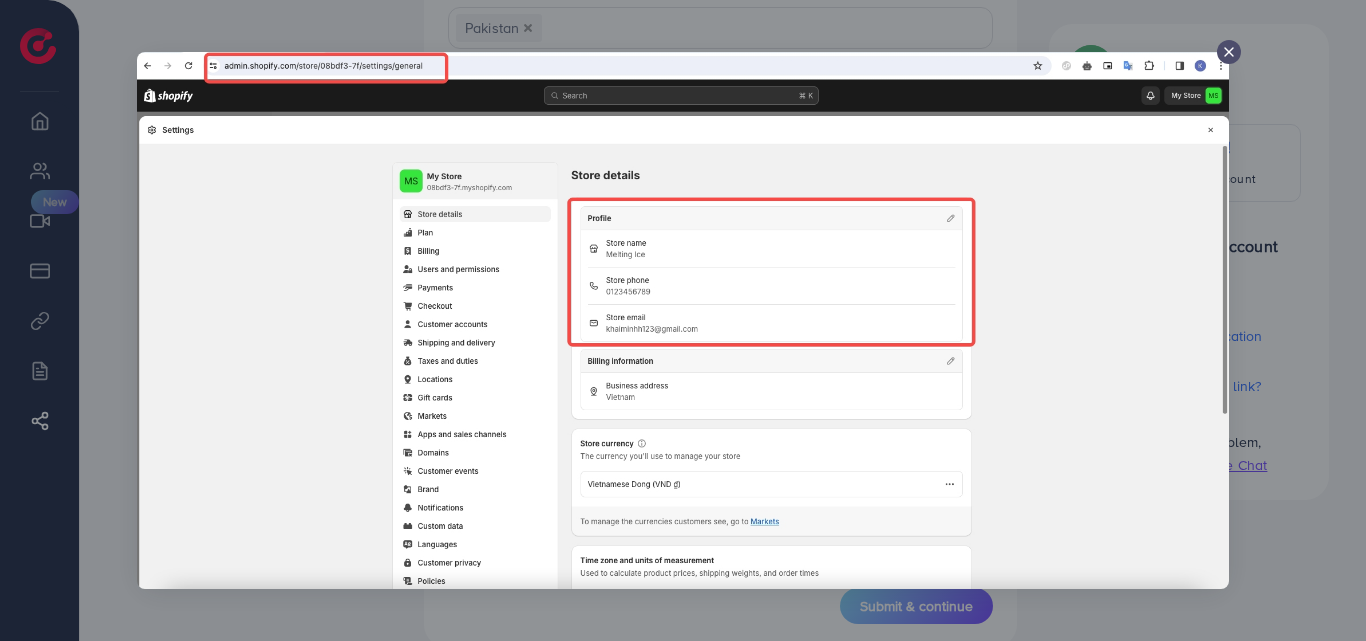 click at bounding box center [1229, 52] 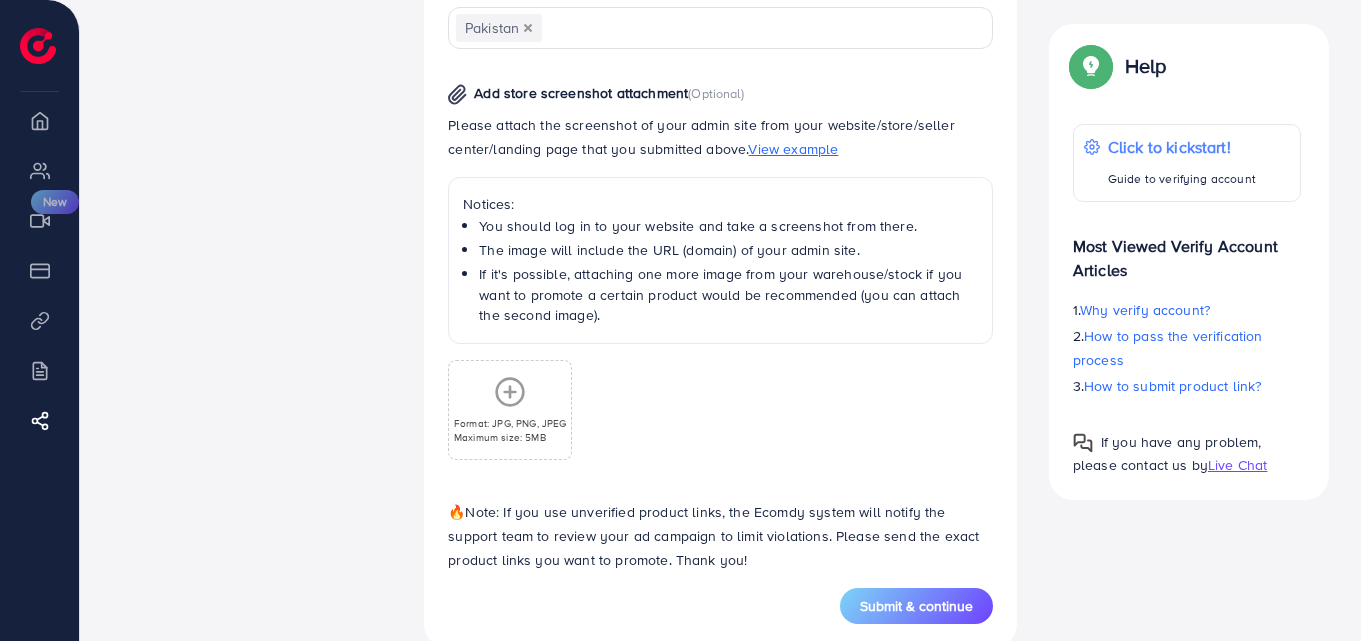 click 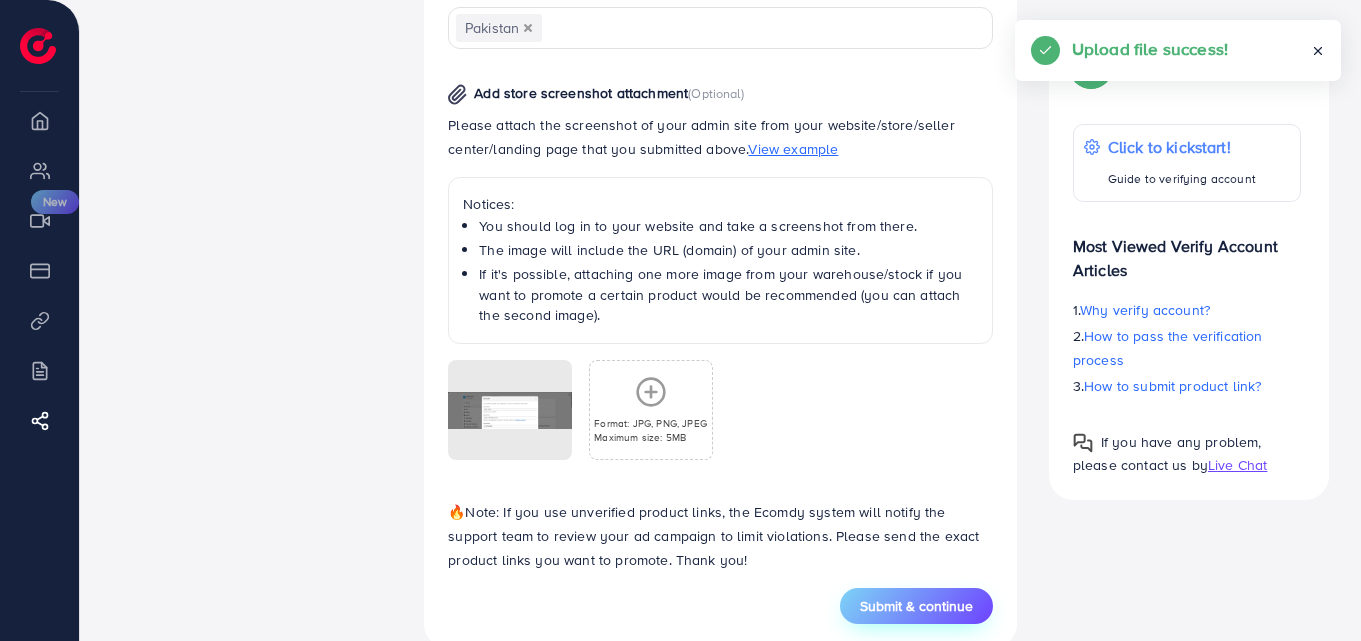 click on "Submit & continue" at bounding box center (916, 606) 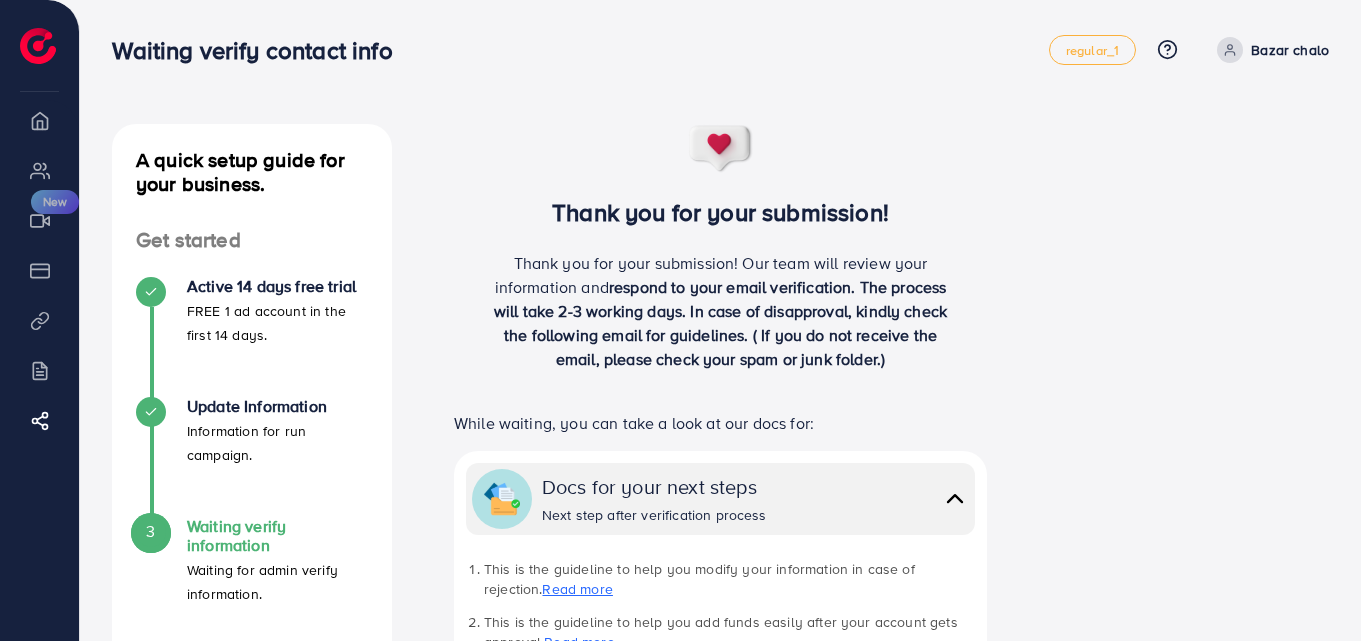 scroll, scrollTop: 200, scrollLeft: 0, axis: vertical 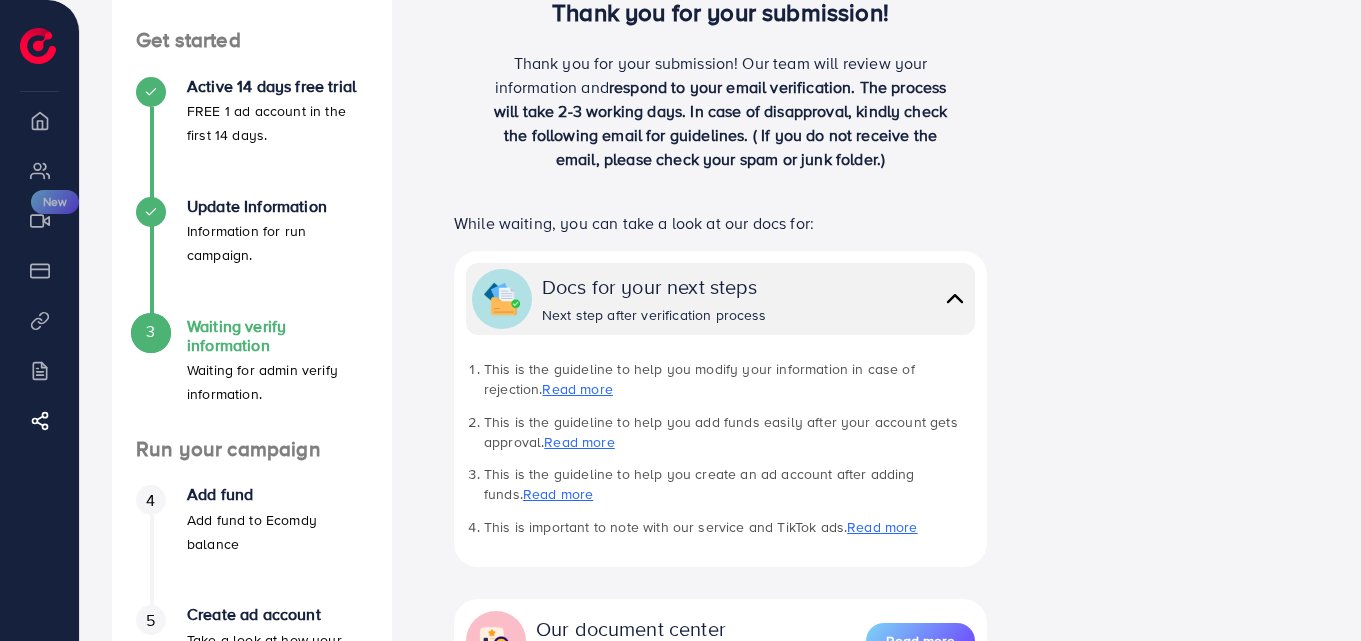 click on "Thank you for your submission! Our team will review your information and  respond to your email verification. The process will take 2-3 working days. In case of disapproval, kindly check the following email for guidelines. ( If you do not receive the email, please check your spam or junk folder.)" at bounding box center [720, 119] 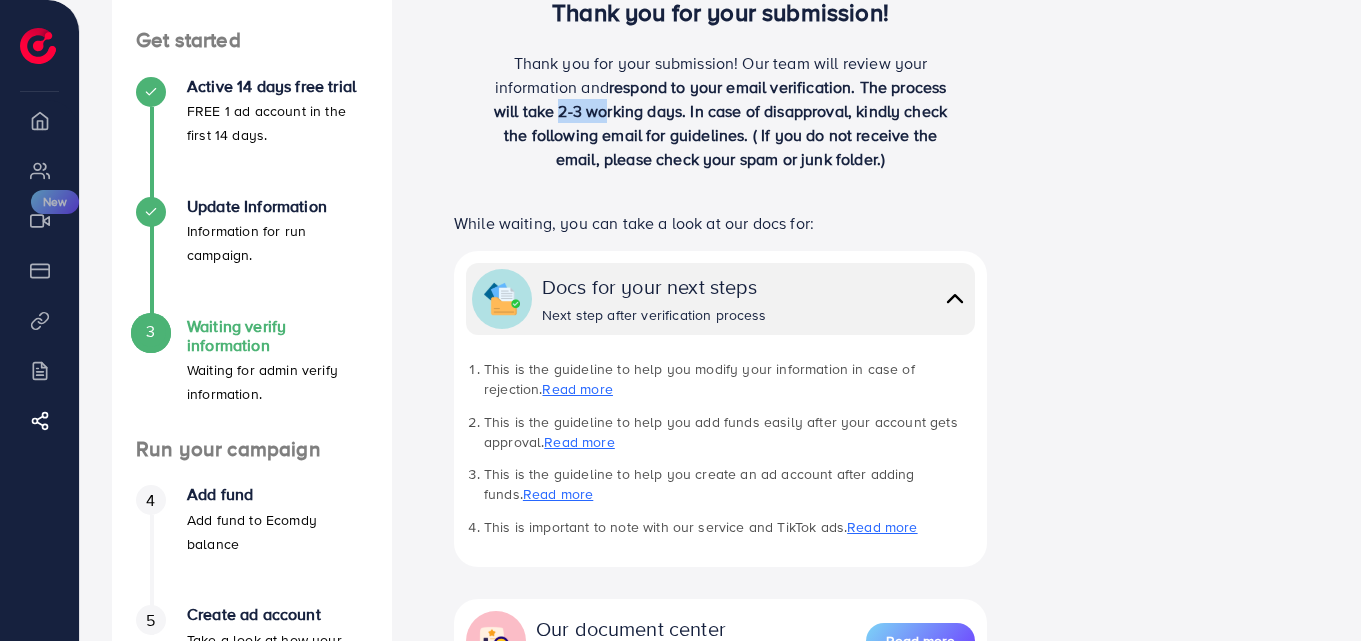 drag, startPoint x: 559, startPoint y: 108, endPoint x: 603, endPoint y: 112, distance: 44.181442 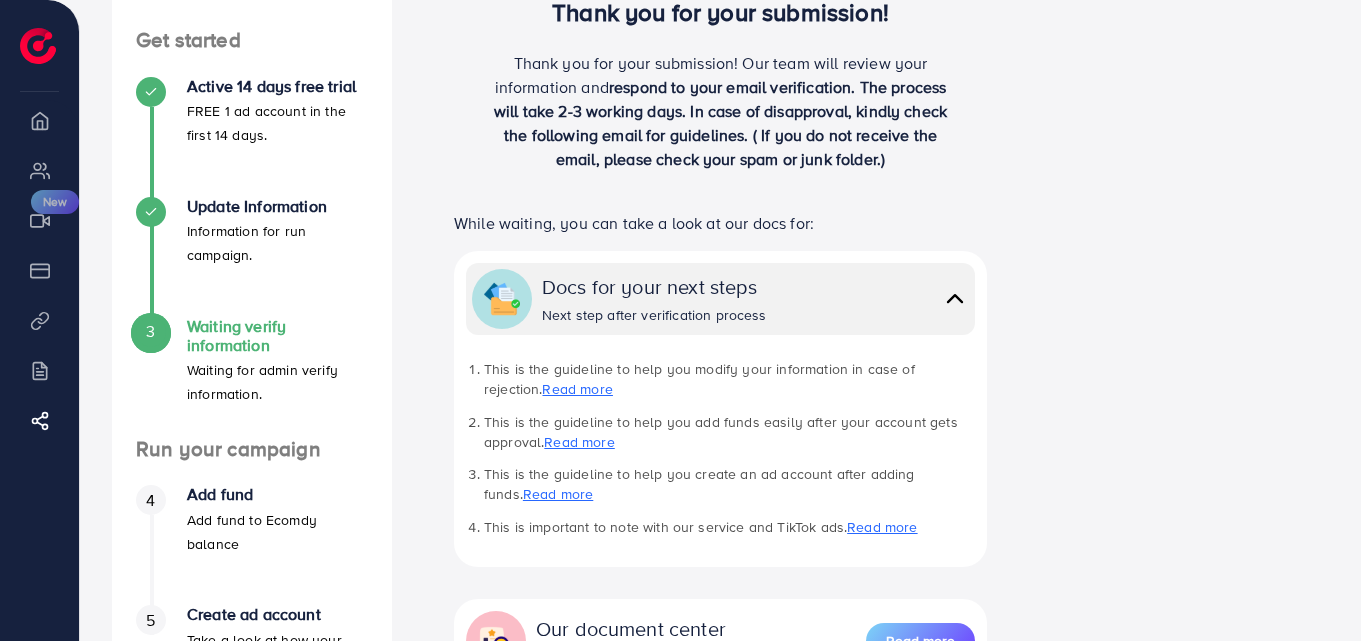 click on "Thank you for your submission! Our team will review your information and  respond to your email verification. The process will take 2-3 working days. In case of disapproval, kindly check the following email for guidelines. ( If you do not receive the email, please check your spam or junk folder.)" at bounding box center [721, 111] 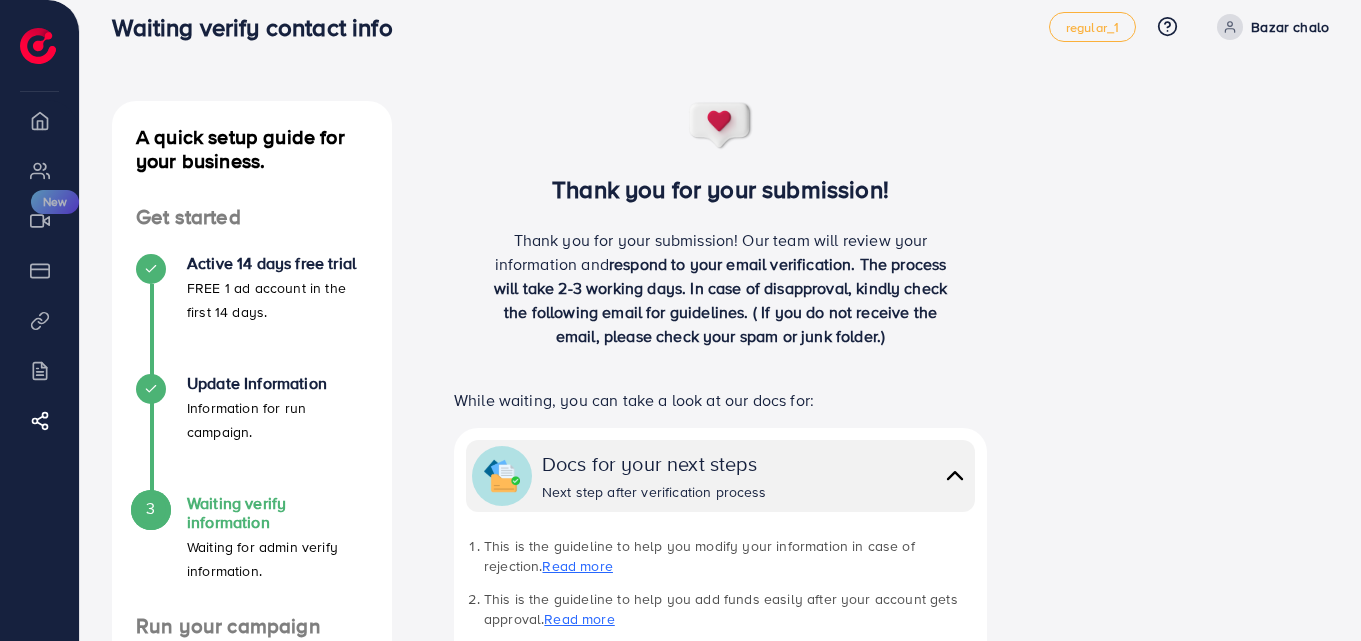 scroll, scrollTop: 0, scrollLeft: 0, axis: both 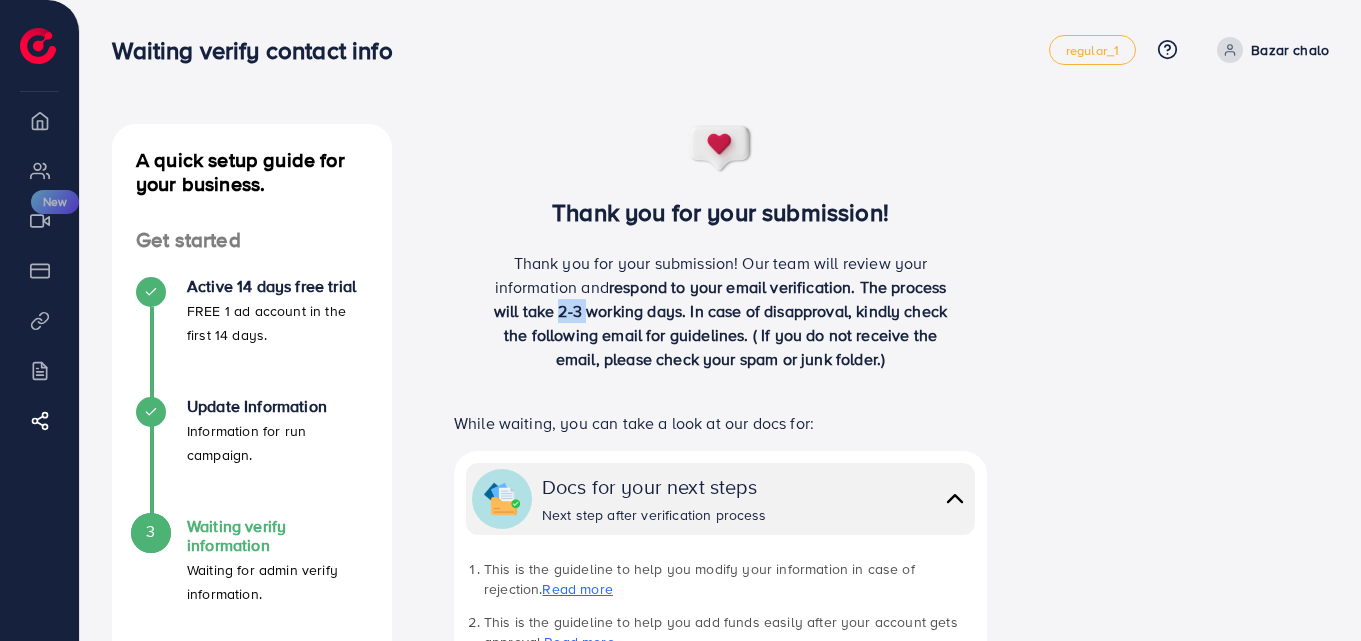 drag, startPoint x: 556, startPoint y: 318, endPoint x: 585, endPoint y: 314, distance: 29.274563 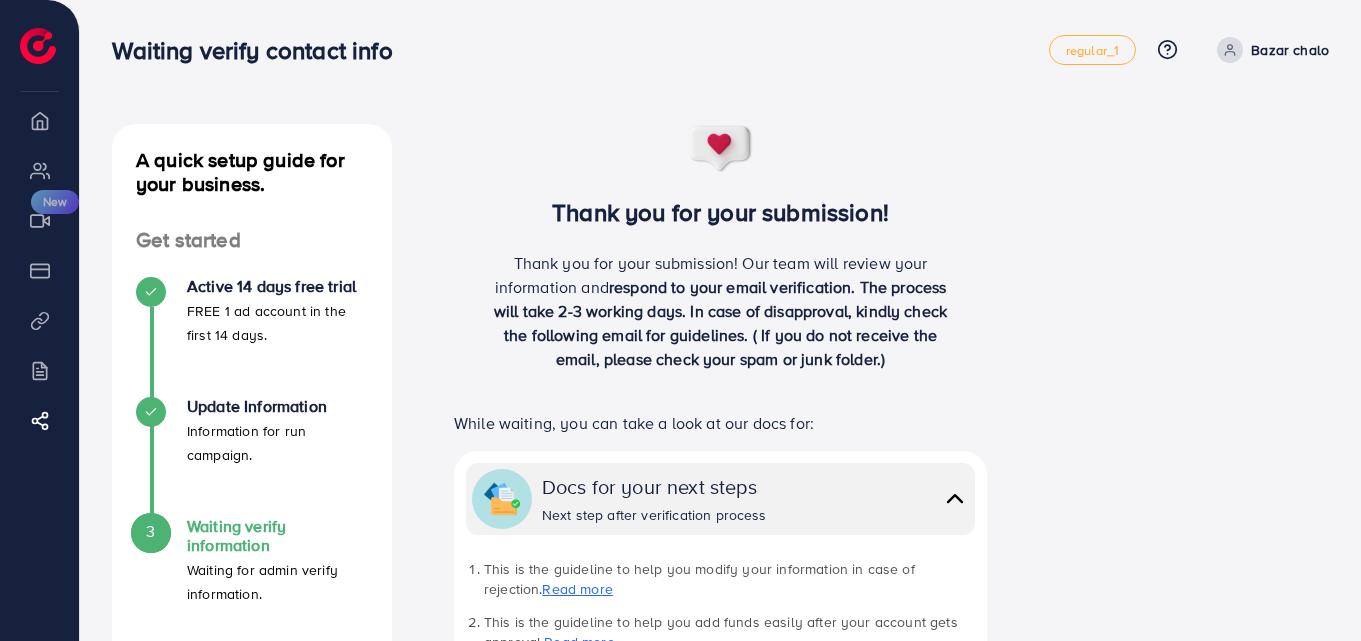 click on "respond to your email verification. The process will take 2-3 working days. In case of disapproval, kindly check the following email for guidelines. ( If you do not receive the email, please check your spam or junk folder.)" at bounding box center (720, 323) 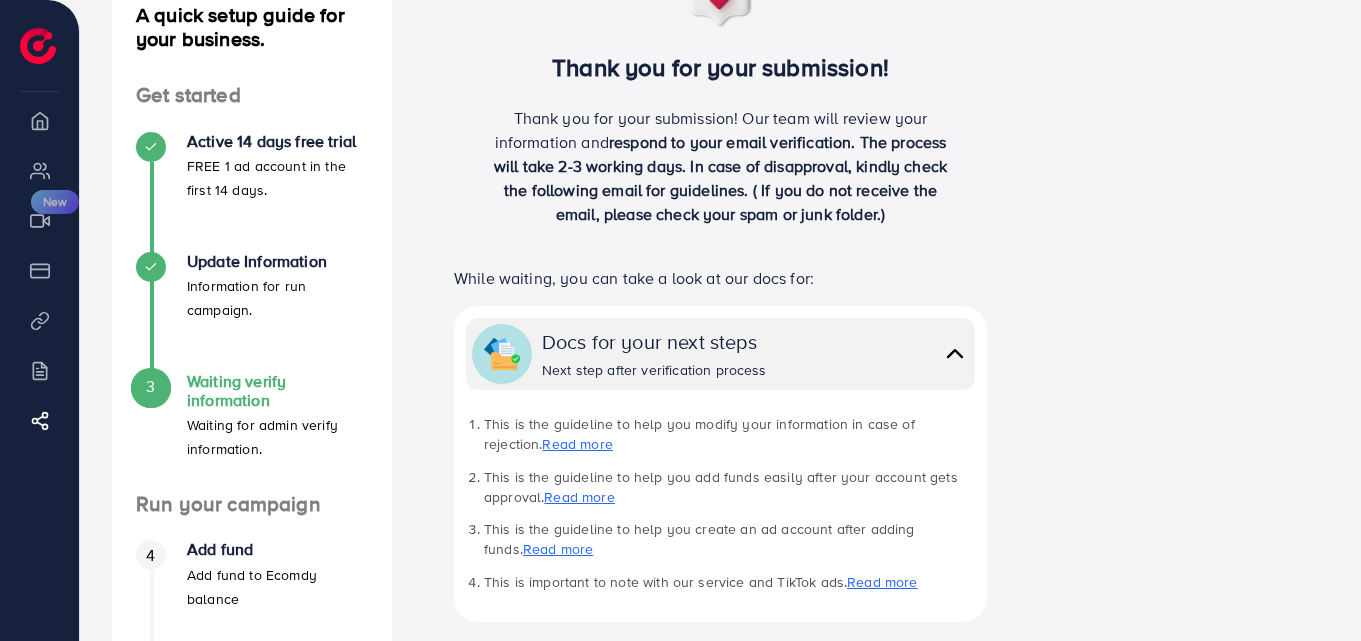 scroll, scrollTop: 0, scrollLeft: 0, axis: both 